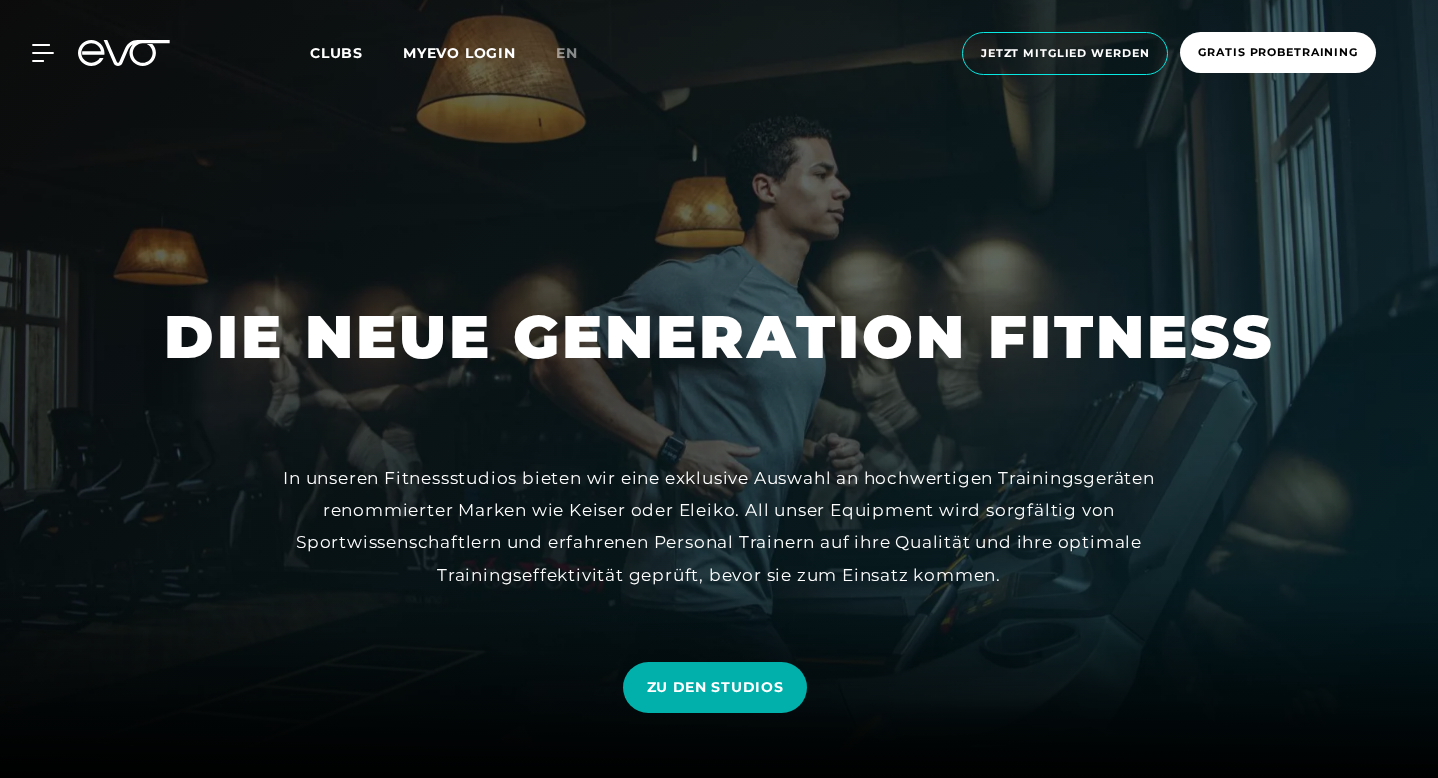 scroll, scrollTop: 0, scrollLeft: 0, axis: both 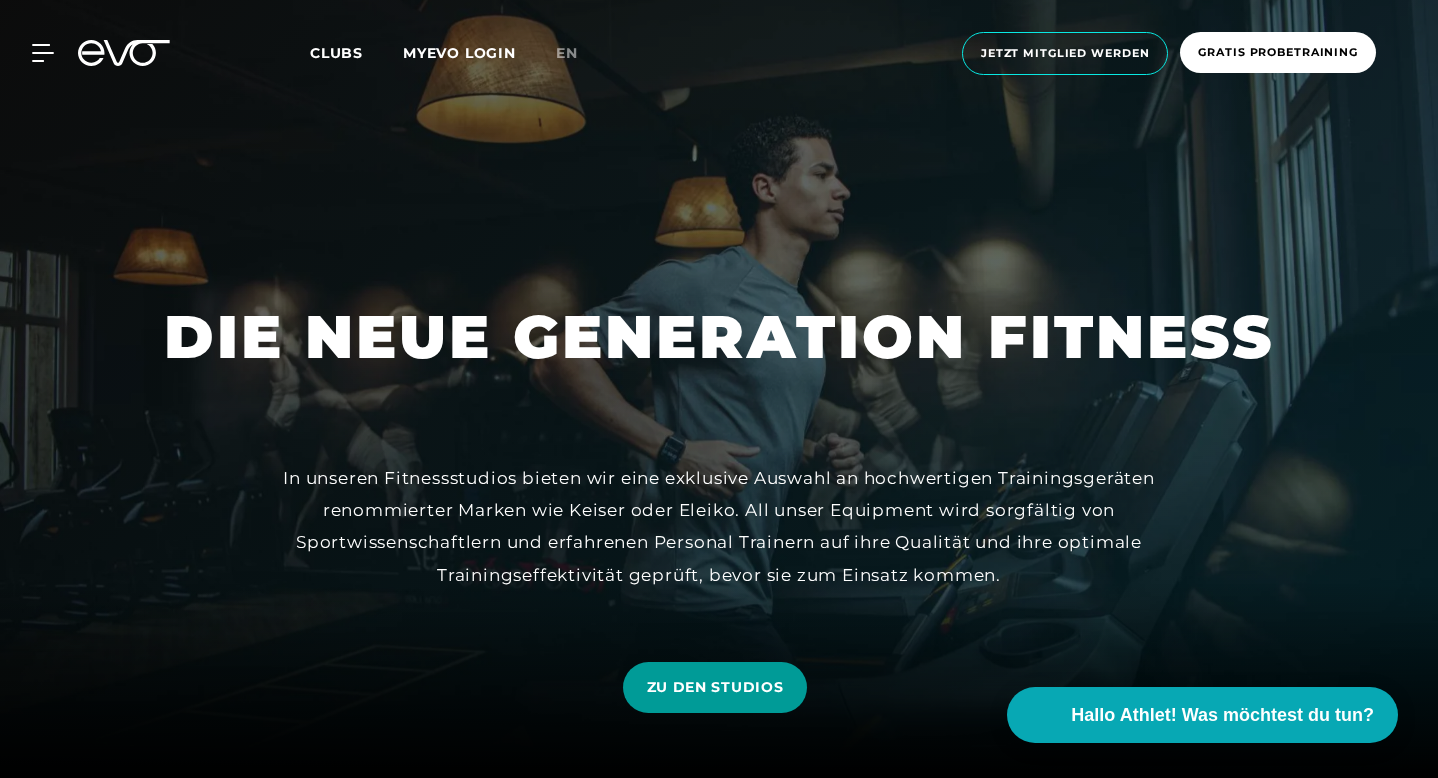 click on "ZU DEN STUDIOS" at bounding box center (715, 687) 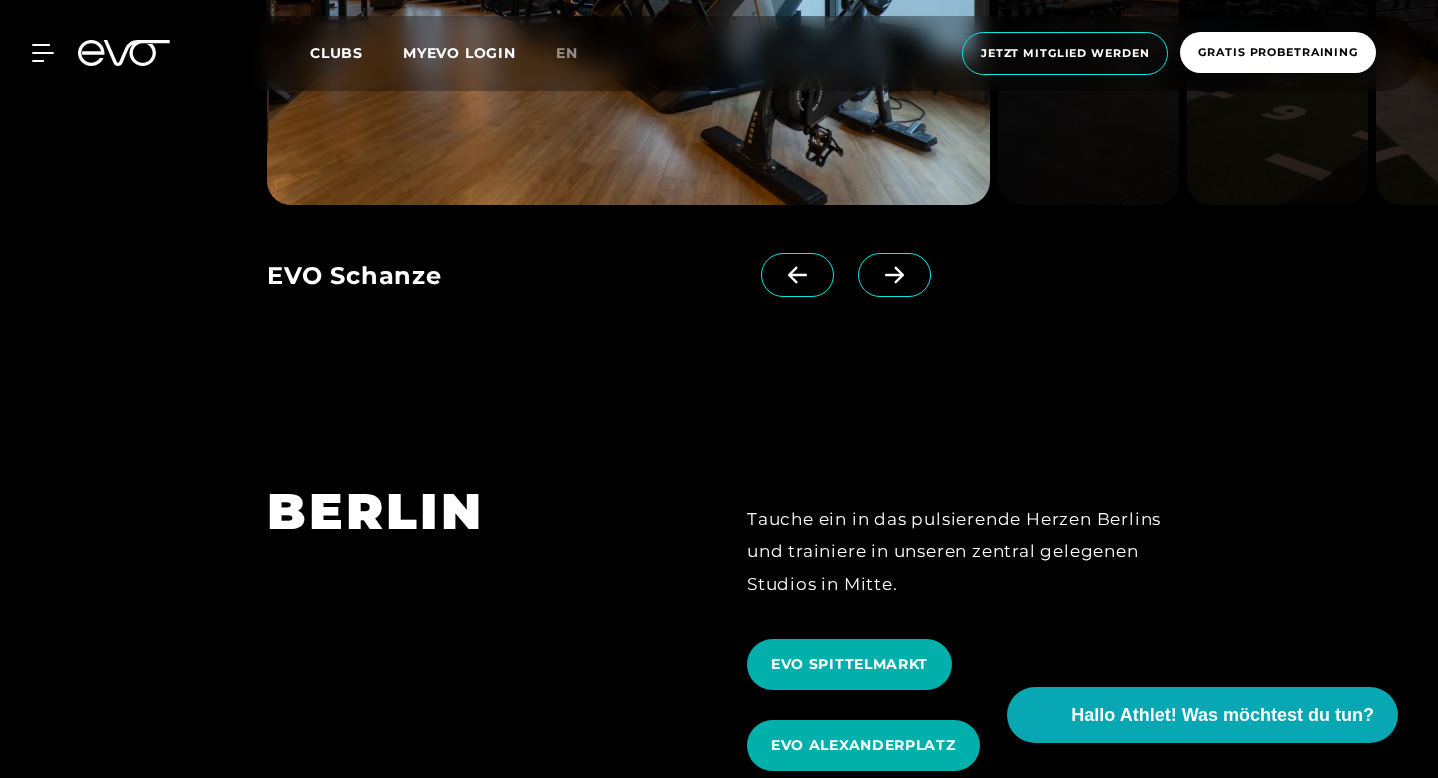 scroll, scrollTop: 1800, scrollLeft: 0, axis: vertical 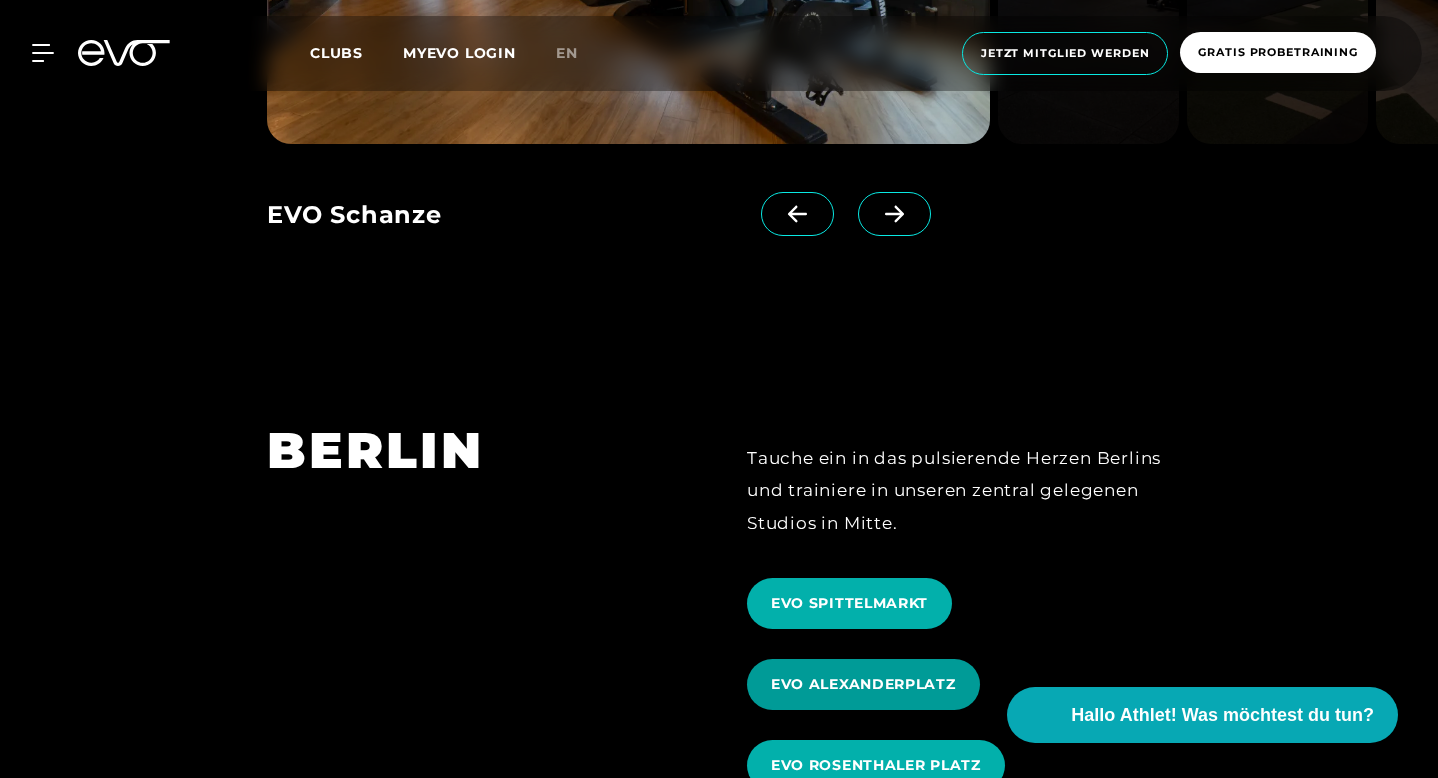 click on "EVO ALEXANDERPLATZ" at bounding box center (863, 684) 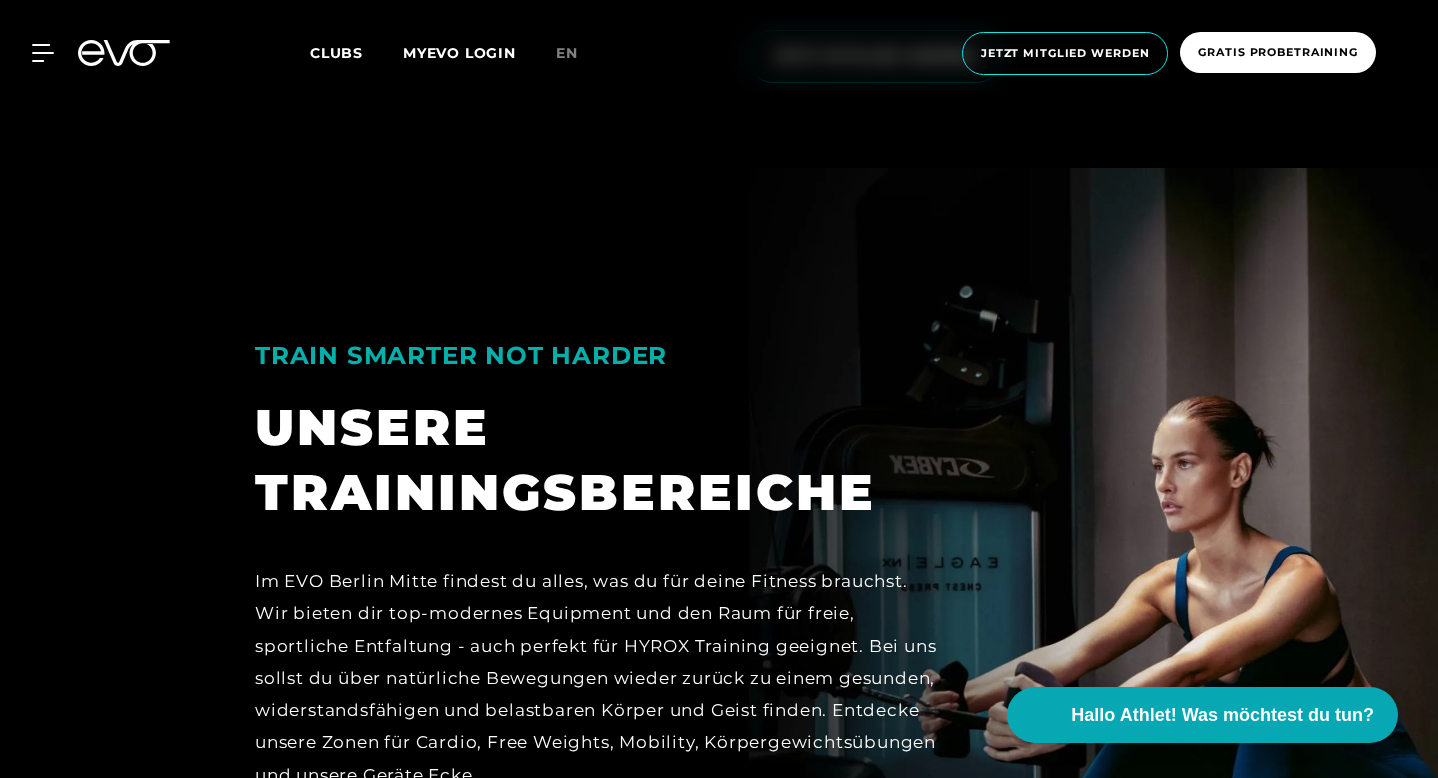scroll, scrollTop: 3428, scrollLeft: 0, axis: vertical 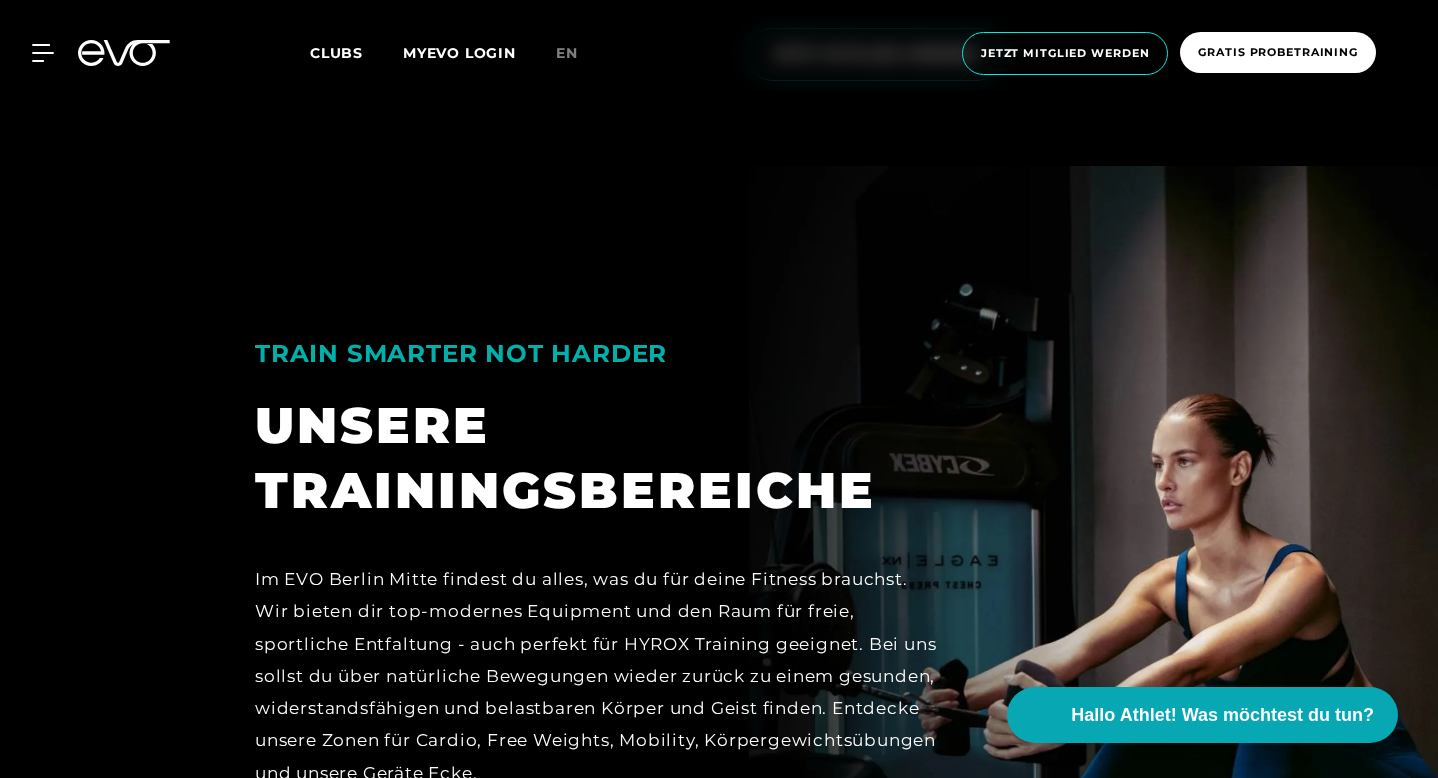 click on "GRATIS PROBETRAINING SICHERN" at bounding box center (907, -28) 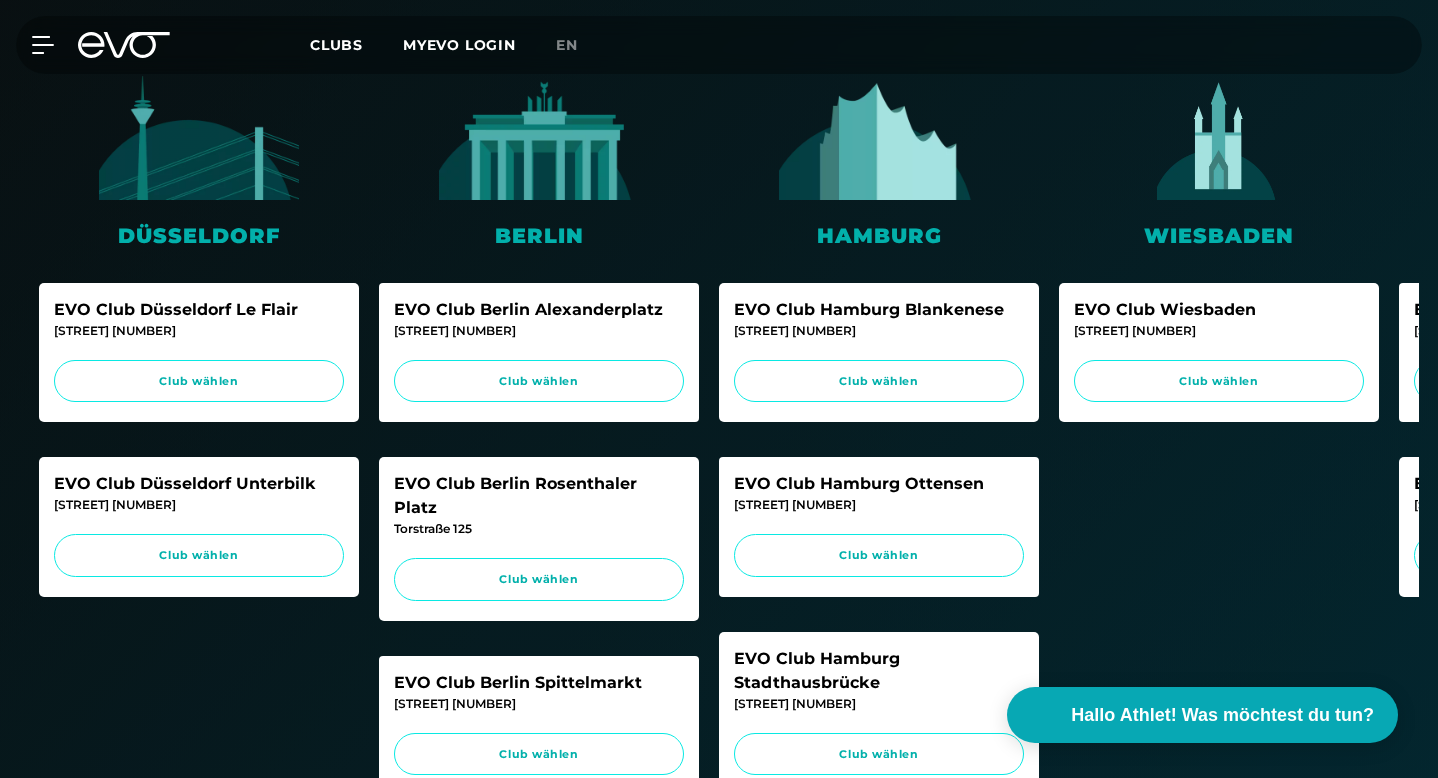 scroll, scrollTop: 605, scrollLeft: 0, axis: vertical 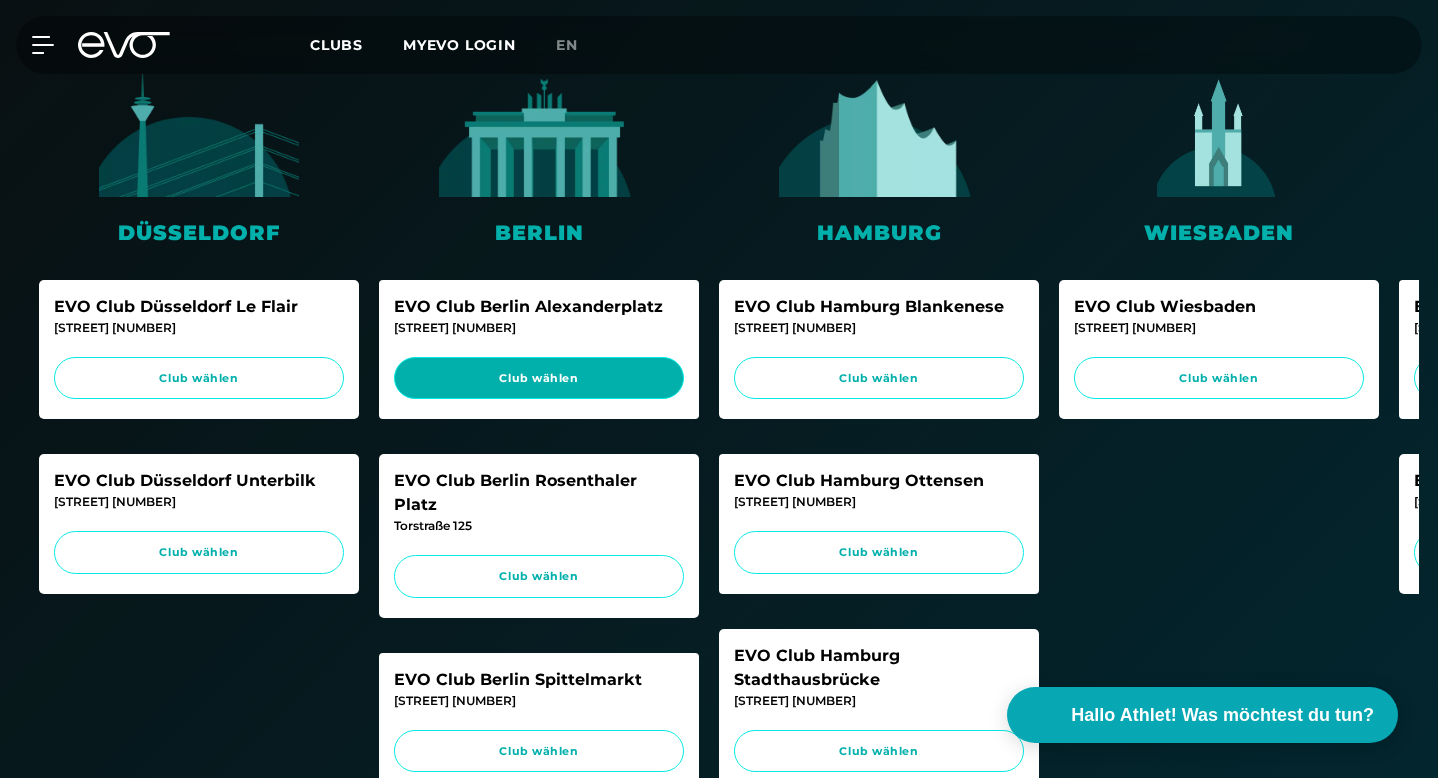 click on "Club wählen" at bounding box center [539, 378] 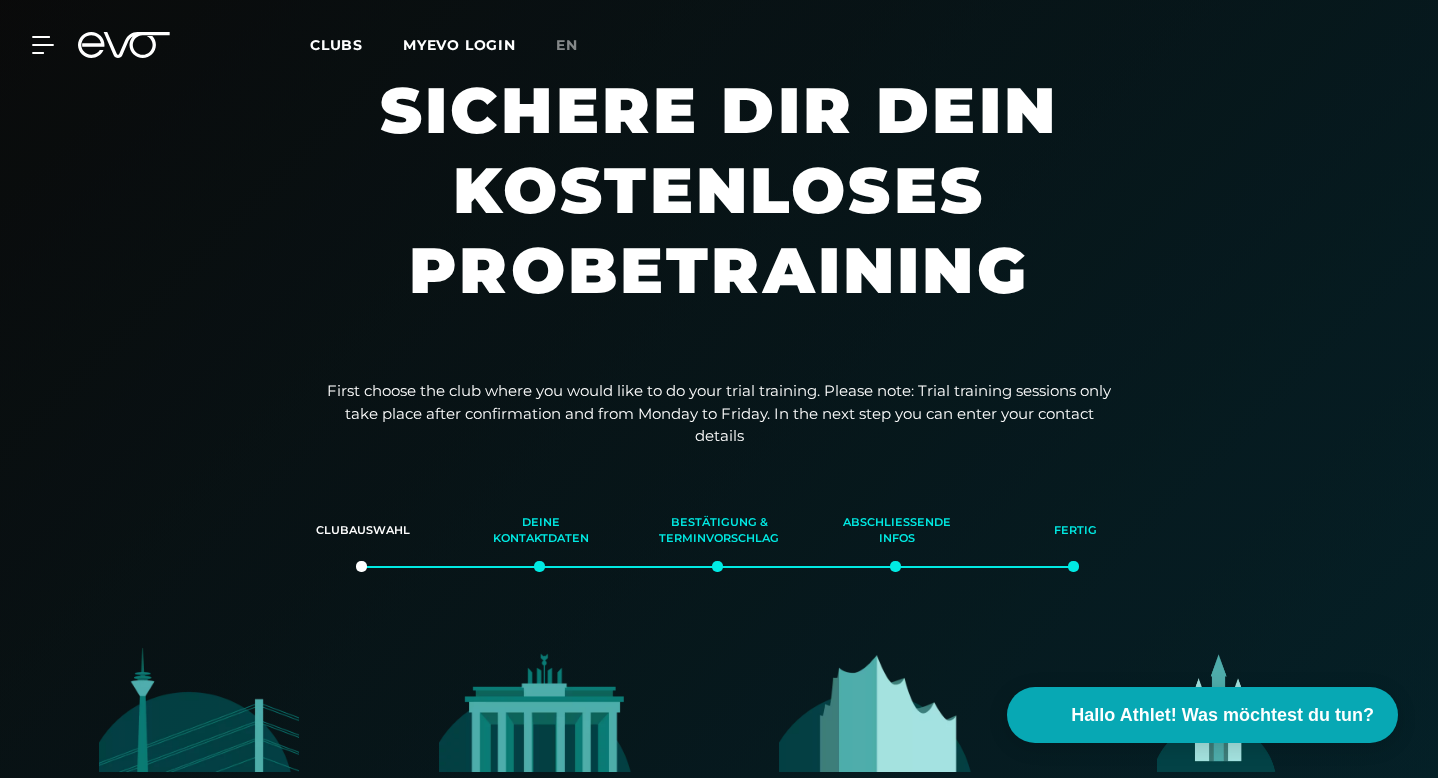 scroll, scrollTop: 32, scrollLeft: 0, axis: vertical 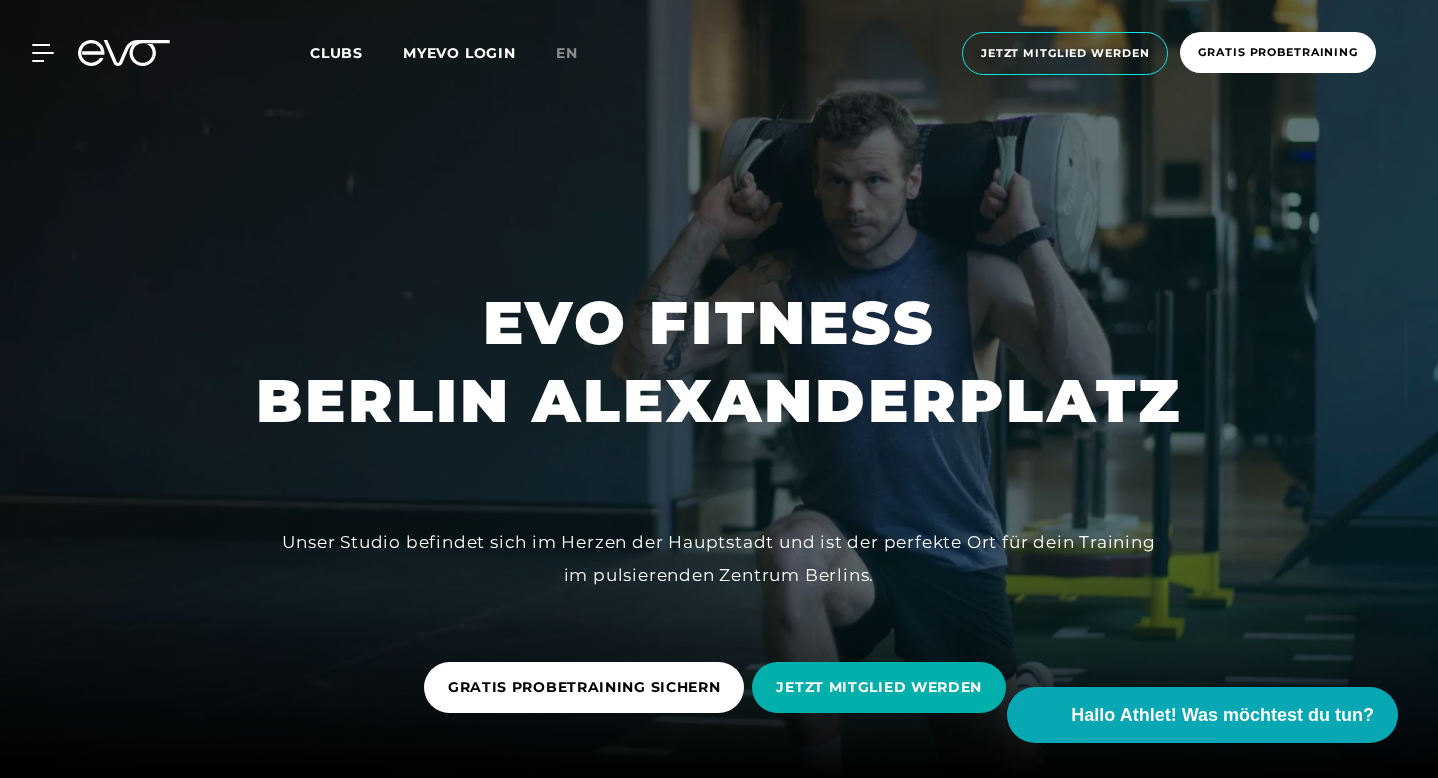 click on "Clubs" at bounding box center (336, 53) 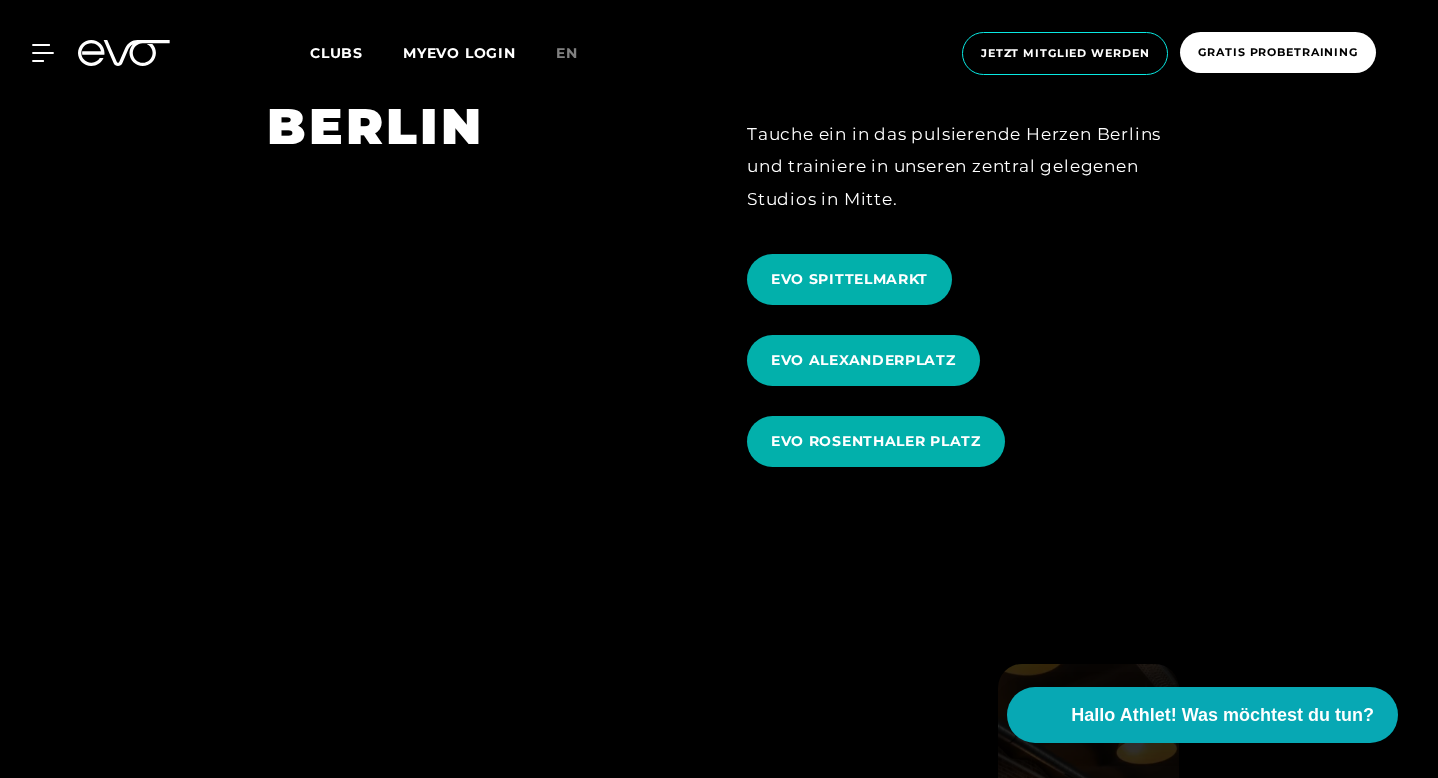 scroll, scrollTop: 2108, scrollLeft: 0, axis: vertical 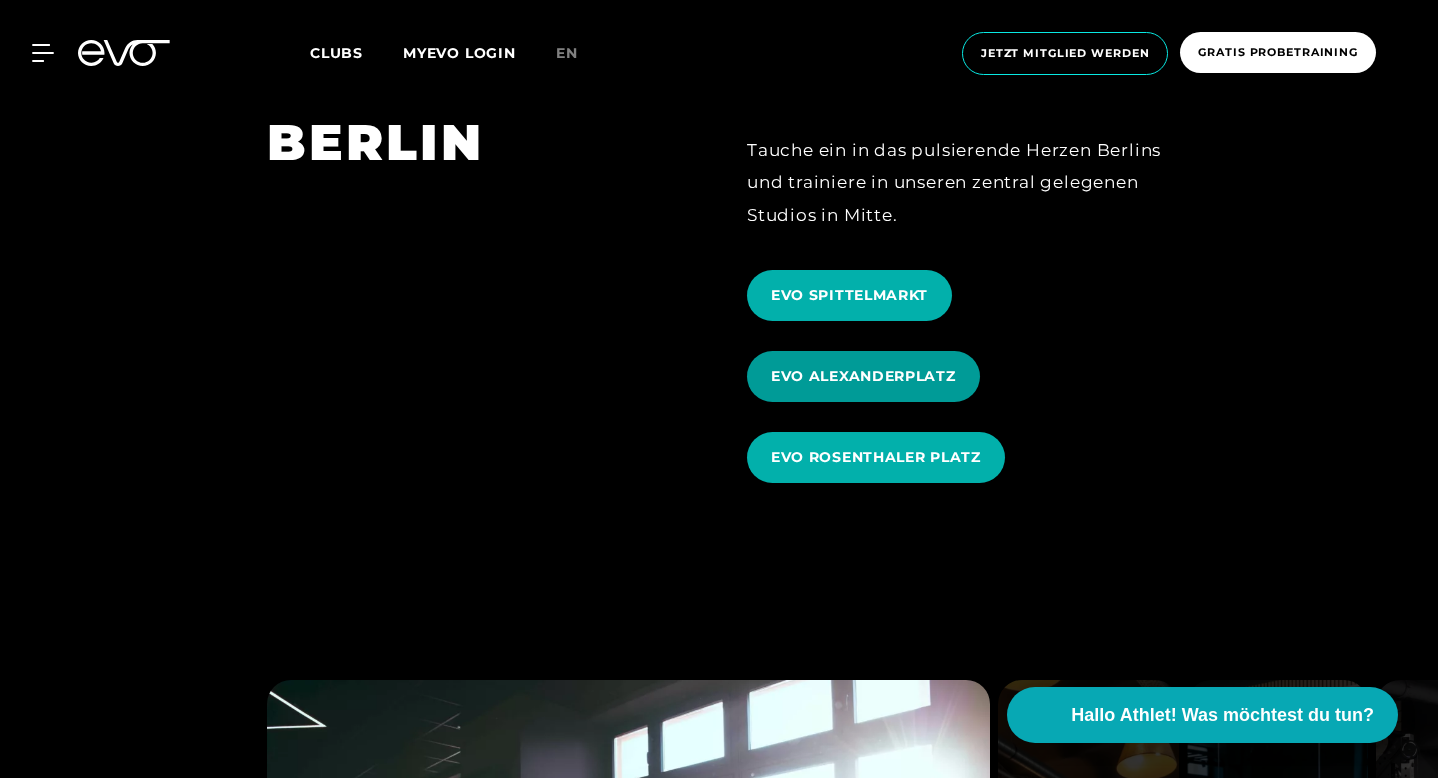 click on "EVO ALEXANDERPLATZ" at bounding box center [863, 376] 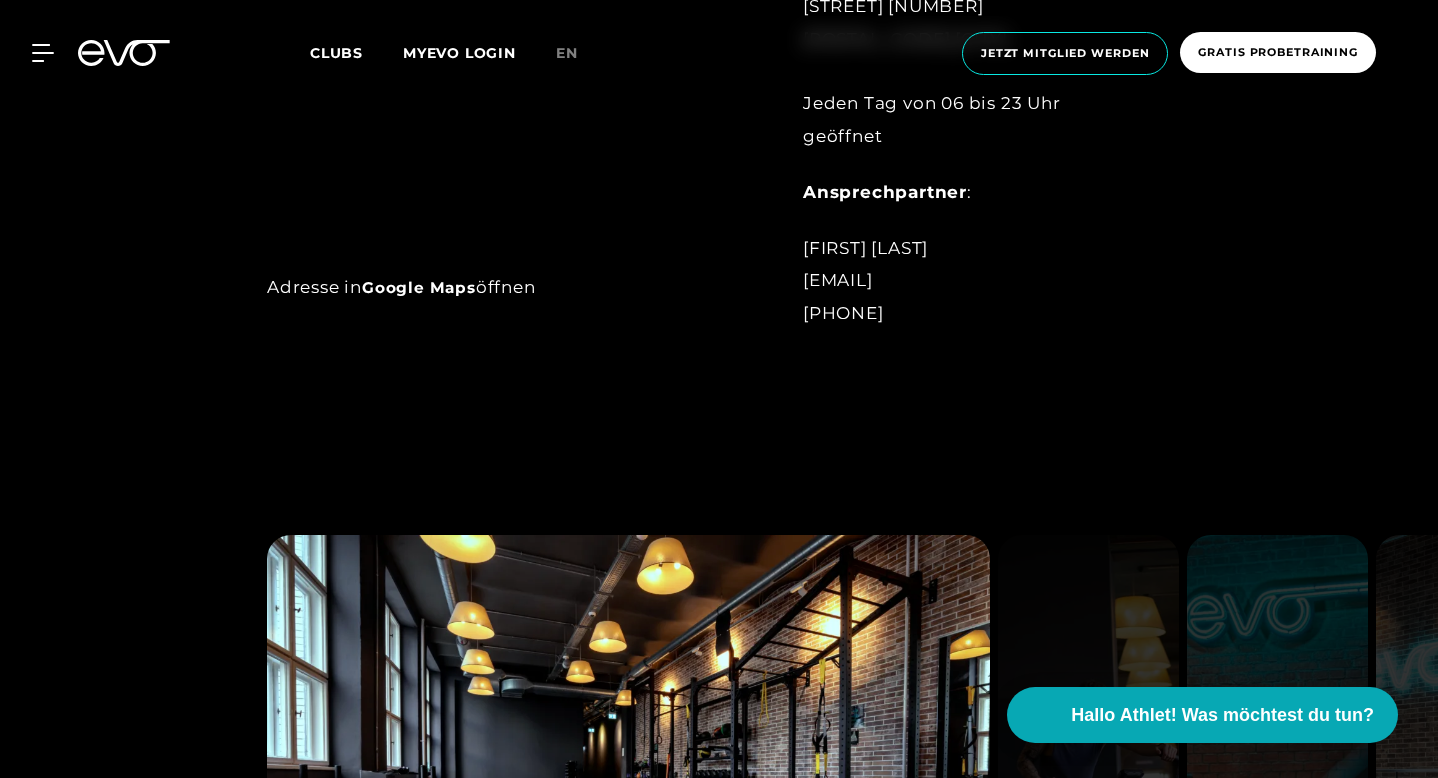 scroll, scrollTop: 1210, scrollLeft: 0, axis: vertical 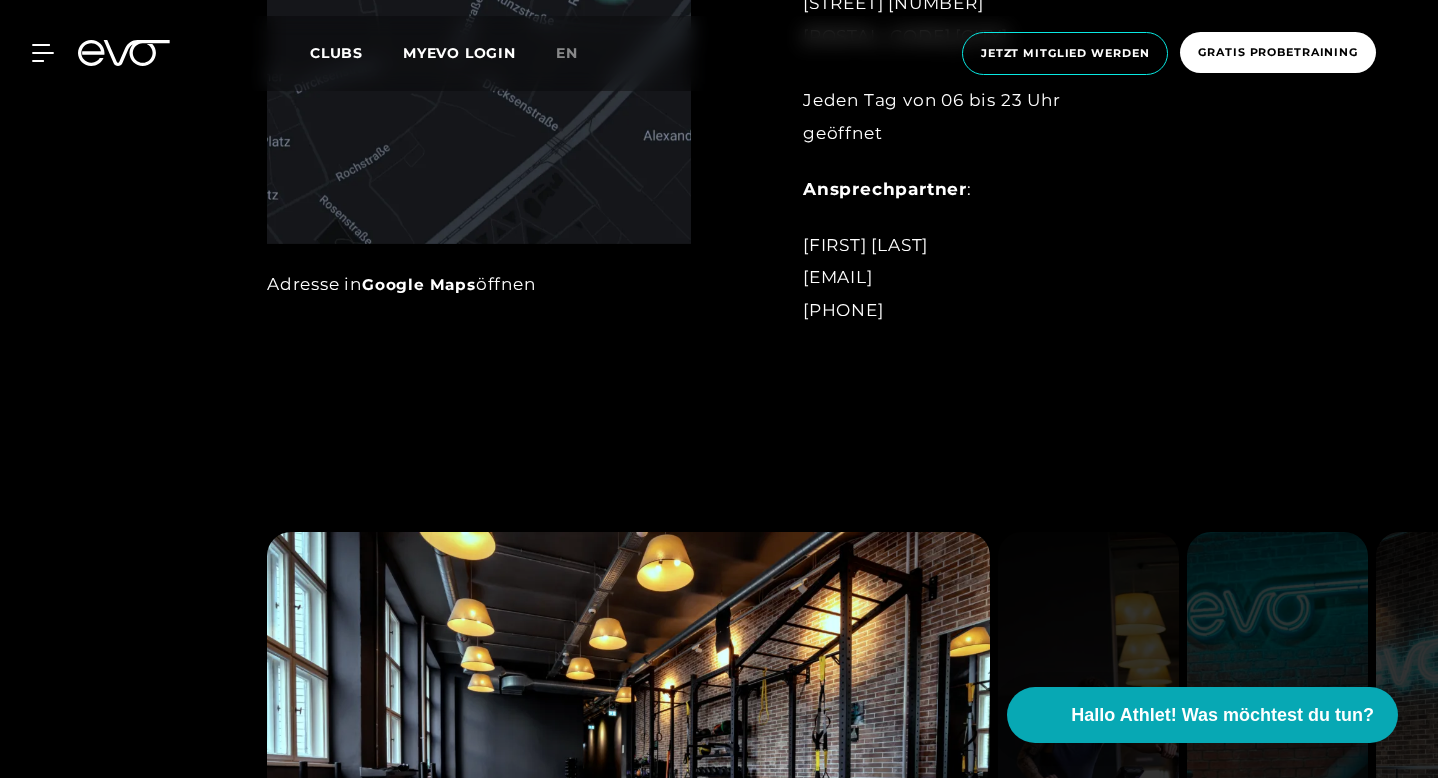 drag, startPoint x: 1087, startPoint y: 483, endPoint x: 804, endPoint y: 483, distance: 283 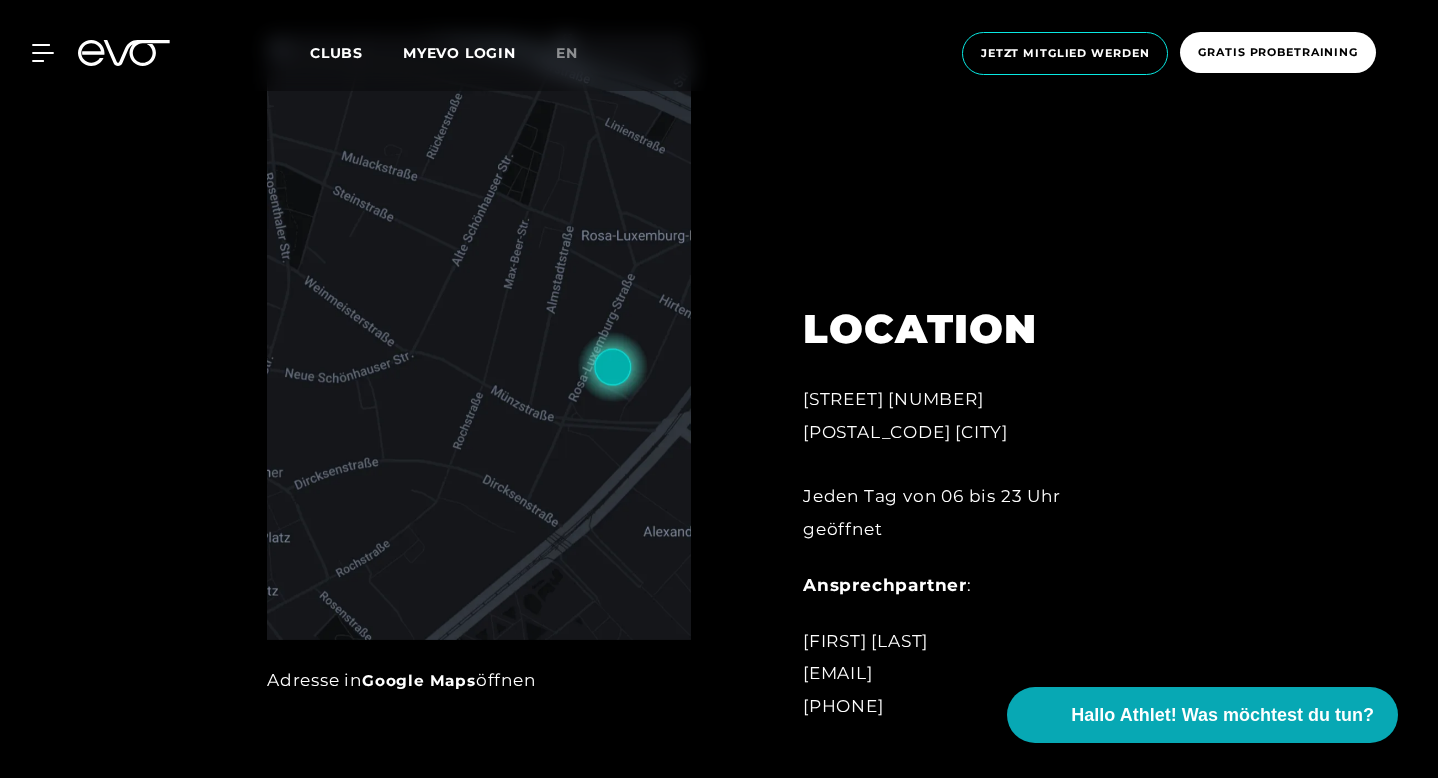 scroll, scrollTop: 558, scrollLeft: 0, axis: vertical 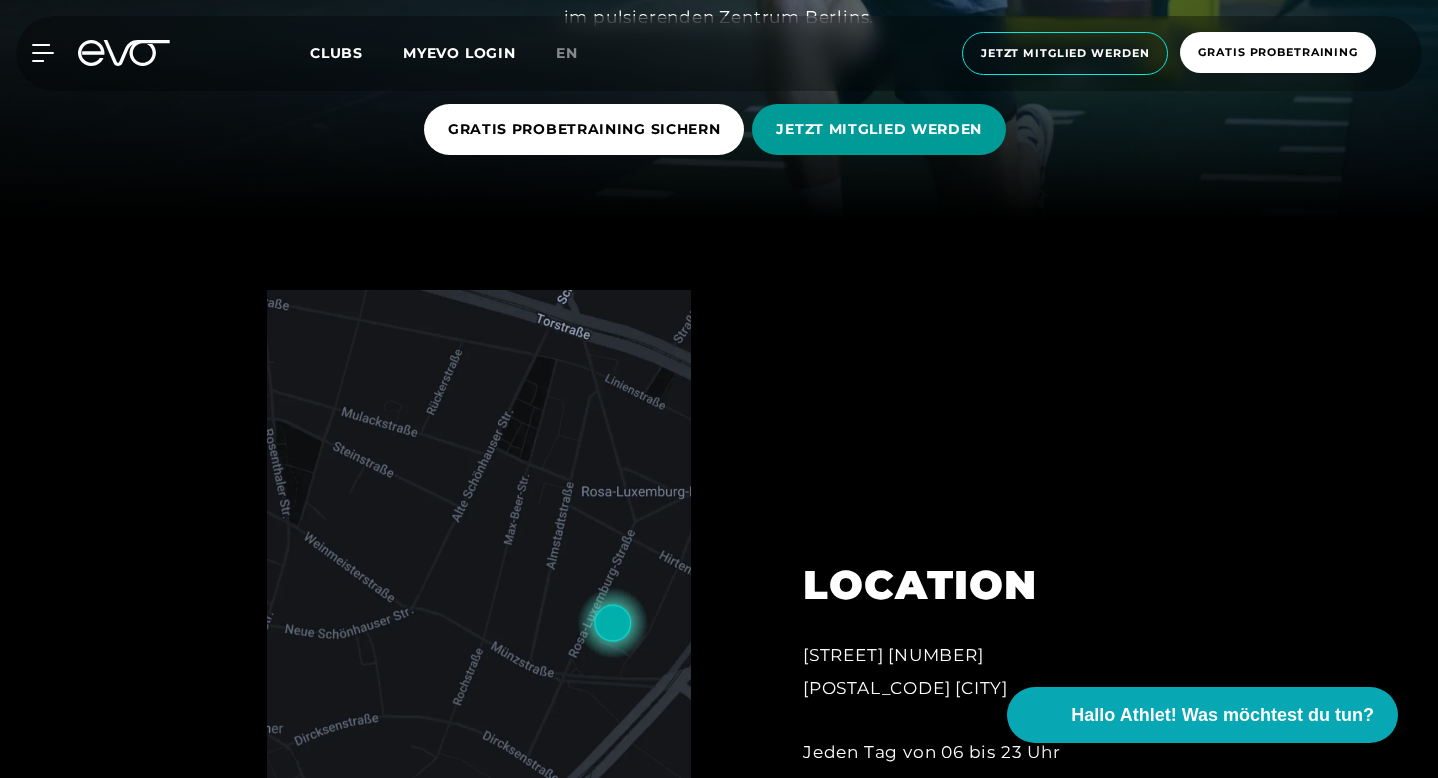 click on "JETZT MITGLIED WERDEN" at bounding box center (879, 129) 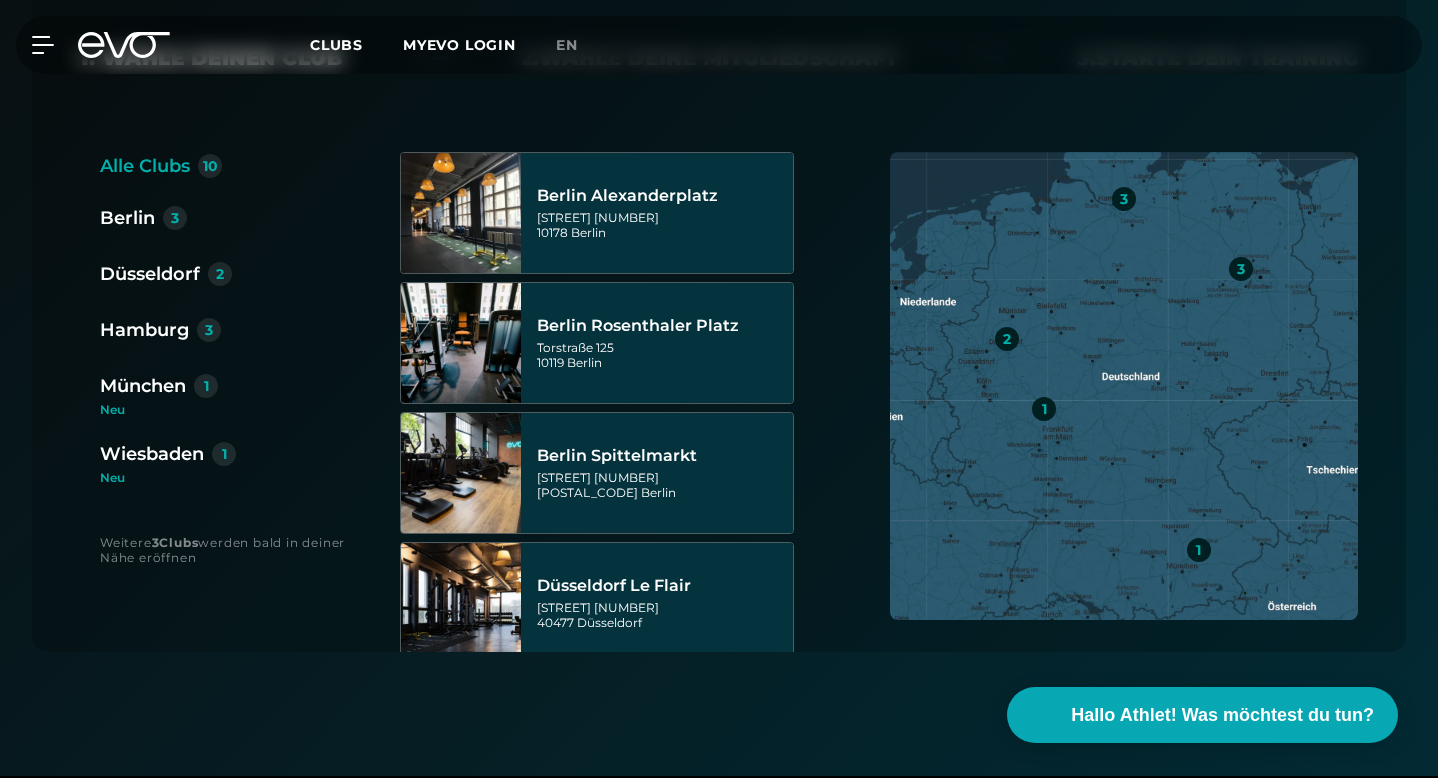 scroll, scrollTop: 553, scrollLeft: 0, axis: vertical 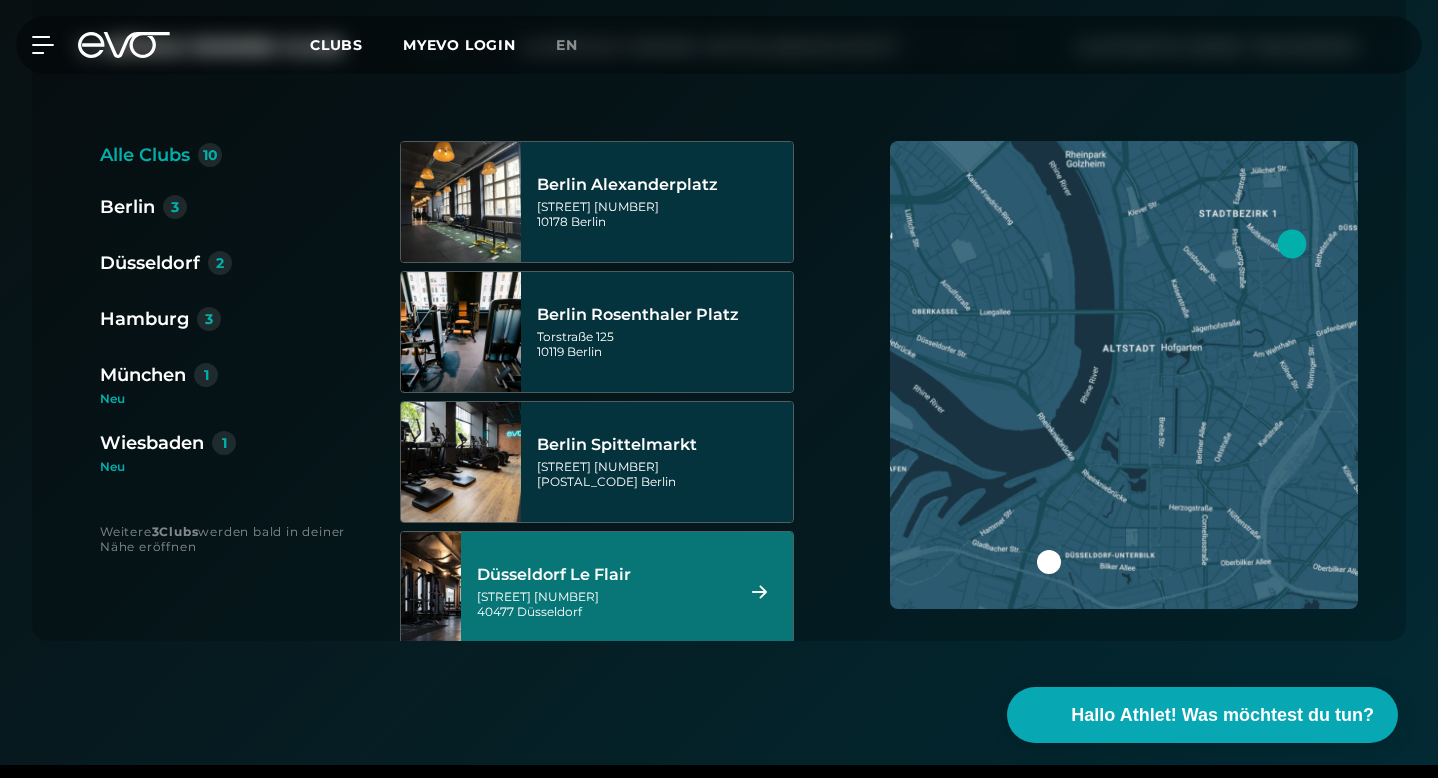 click on "[STREET] [NUMBER] [POSTAL_CODE] [CITY]" at bounding box center (602, 604) 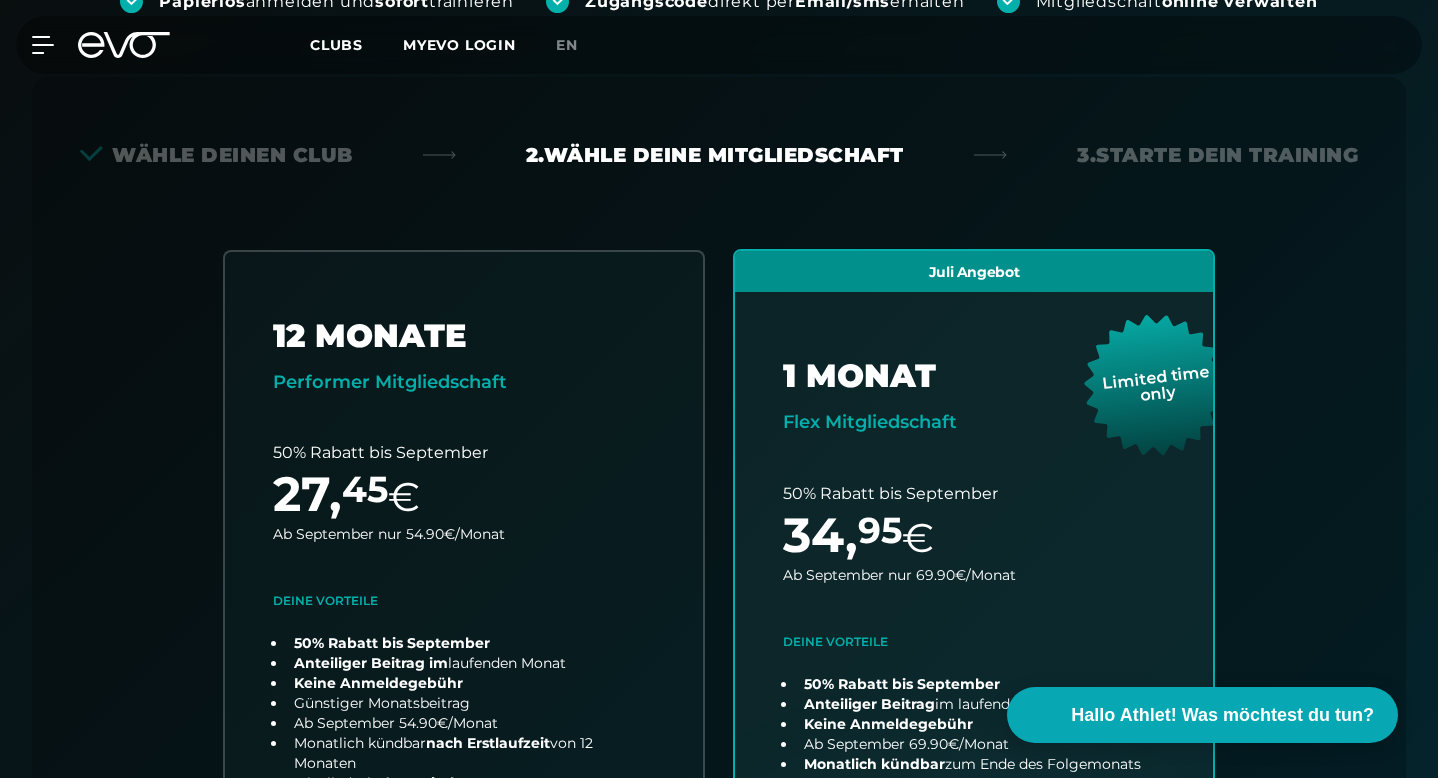 scroll, scrollTop: 442, scrollLeft: 0, axis: vertical 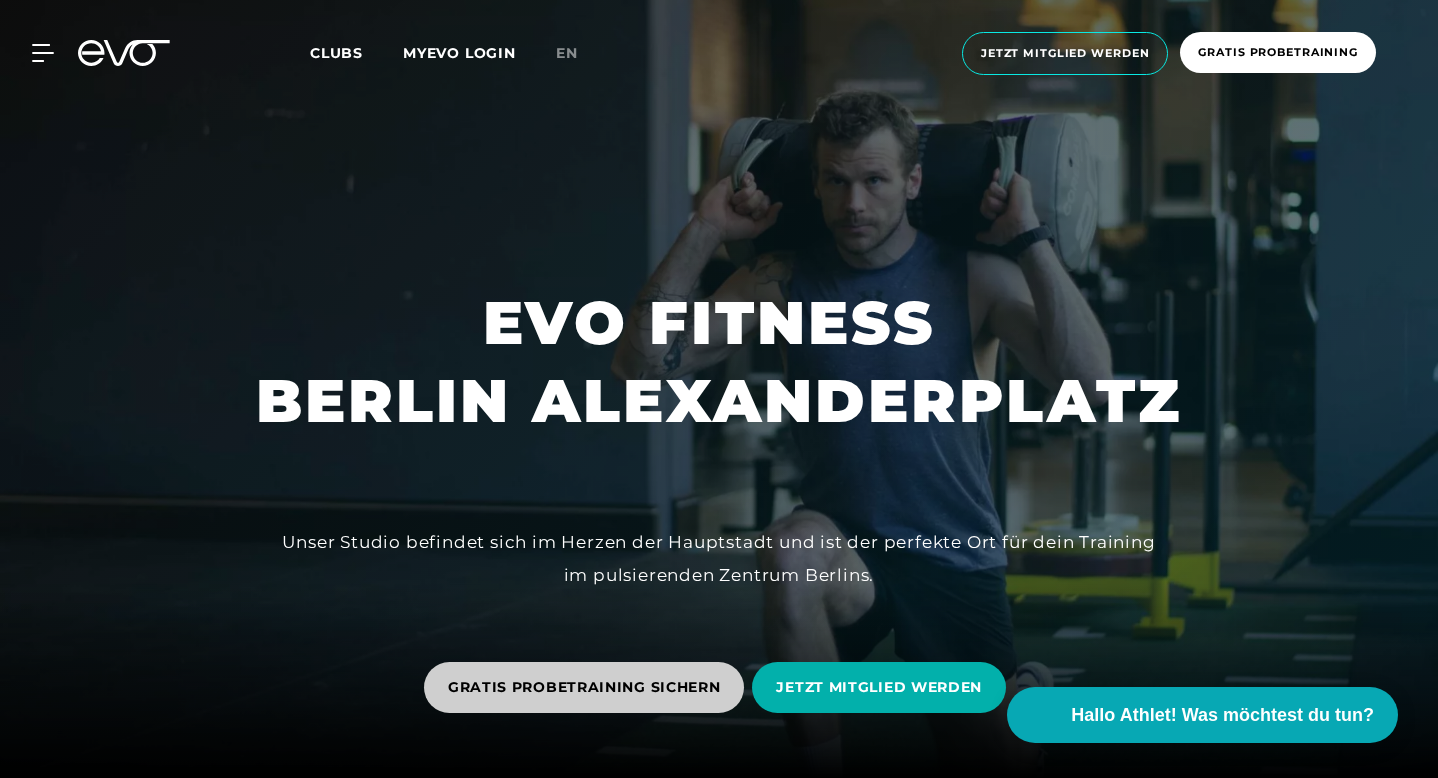 click on "GRATIS PROBETRAINING SICHERN" at bounding box center [584, 687] 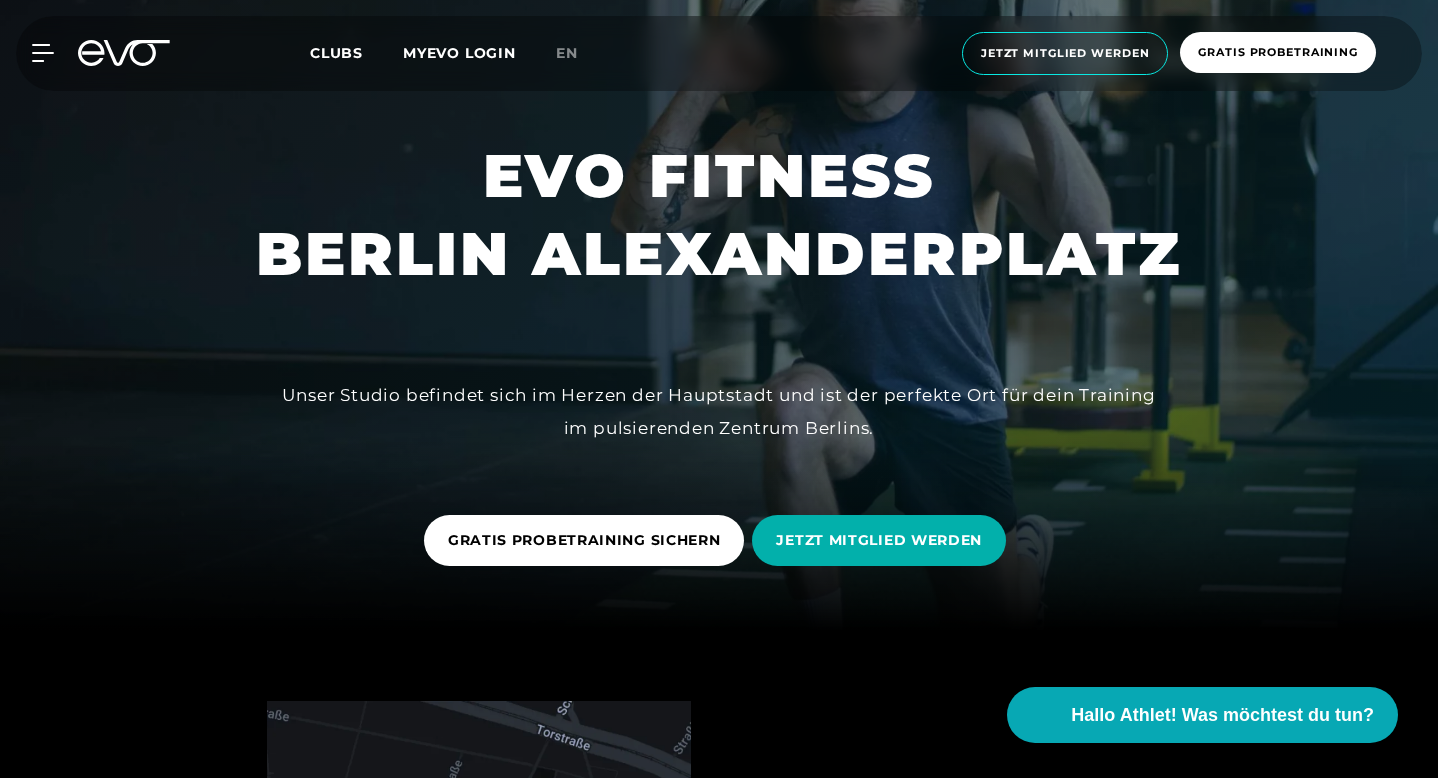 scroll, scrollTop: 206, scrollLeft: 0, axis: vertical 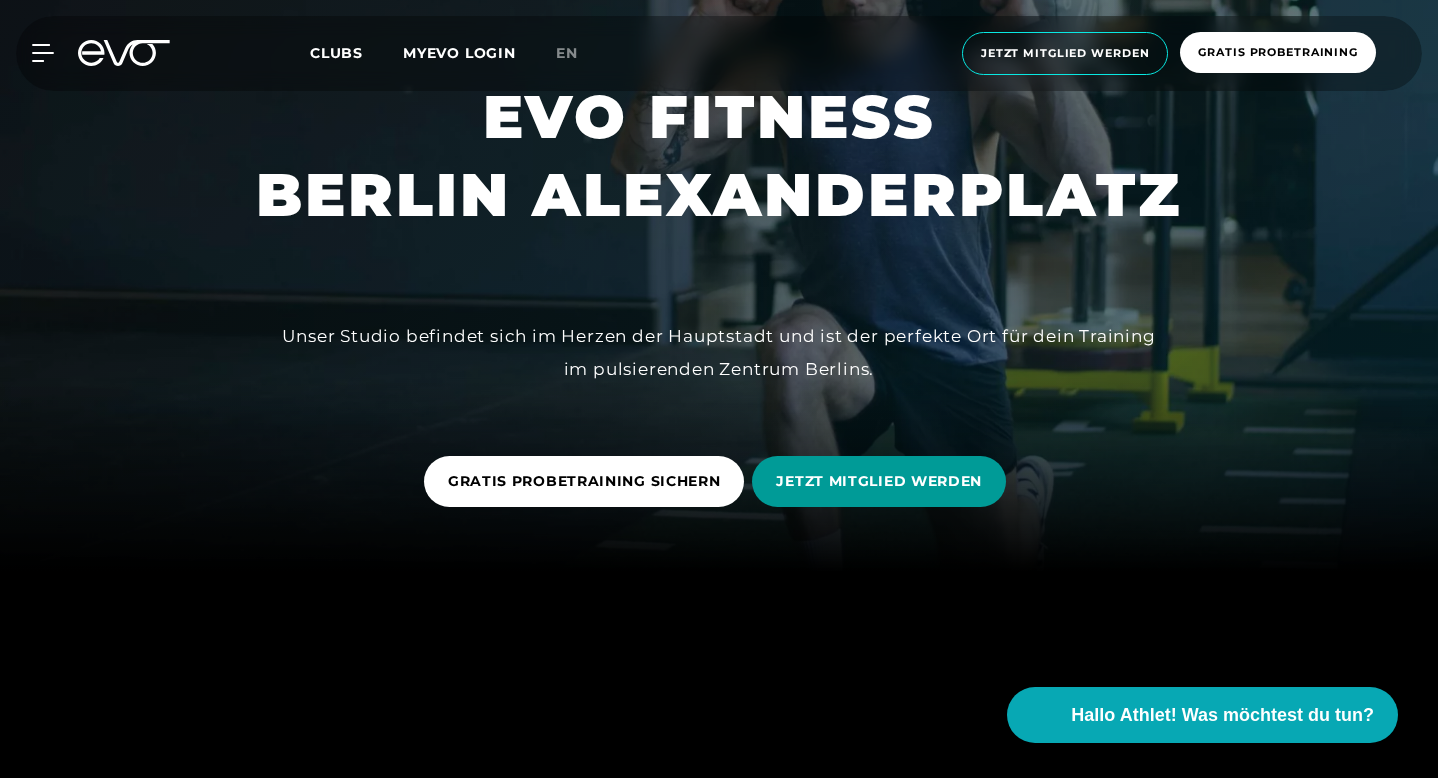 click on "JETZT MITGLIED WERDEN" at bounding box center [879, 481] 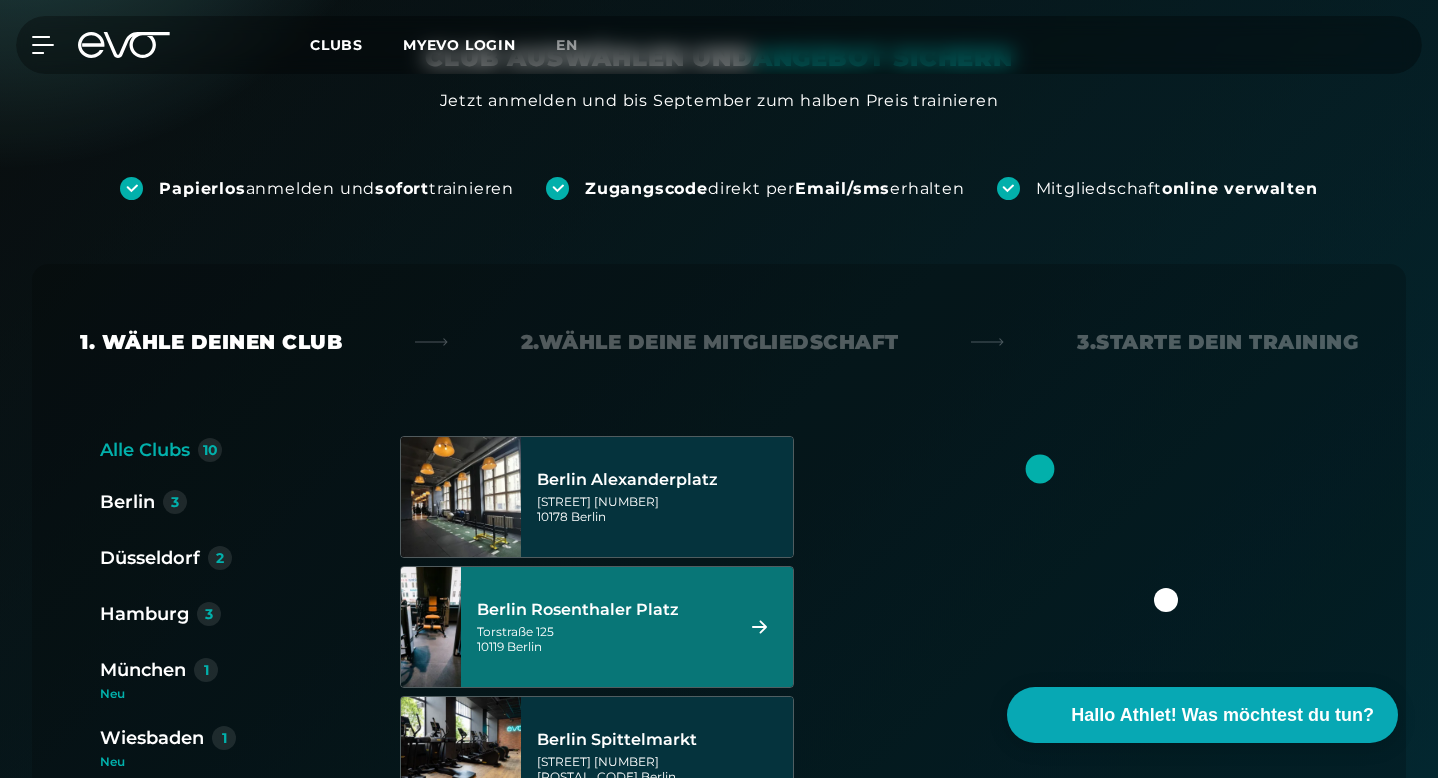 scroll, scrollTop: 265, scrollLeft: 0, axis: vertical 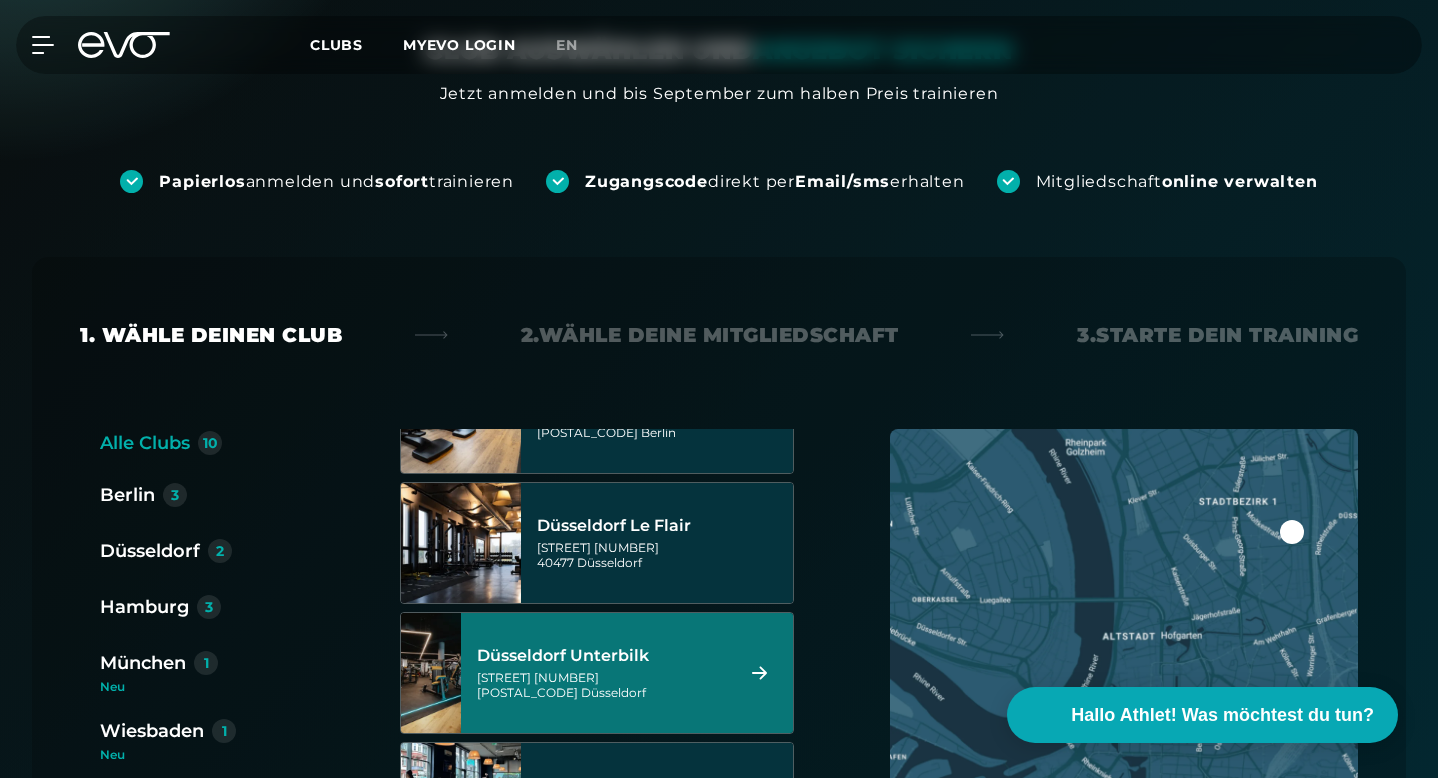 click on "Düsseldorf Unterbilk" at bounding box center (602, 656) 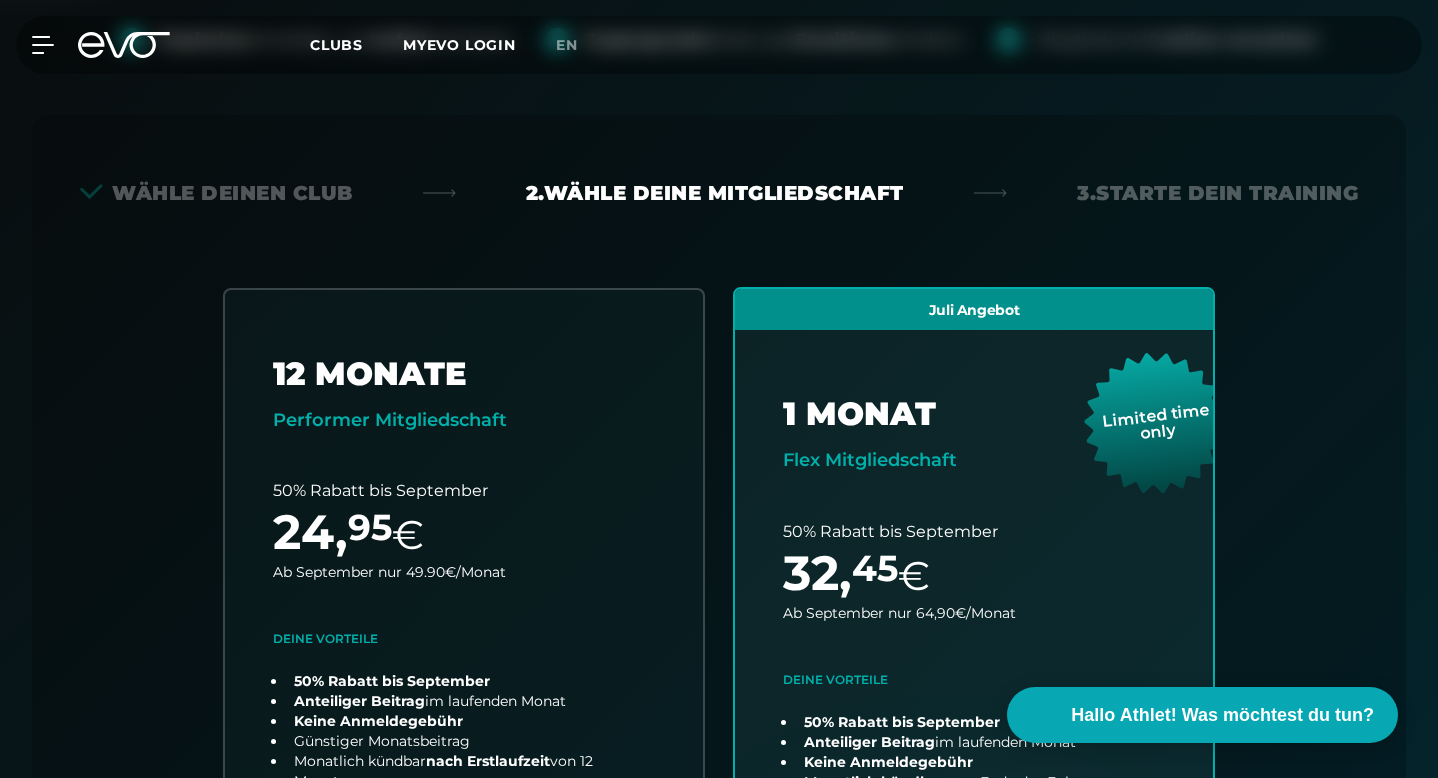 scroll, scrollTop: 442, scrollLeft: 0, axis: vertical 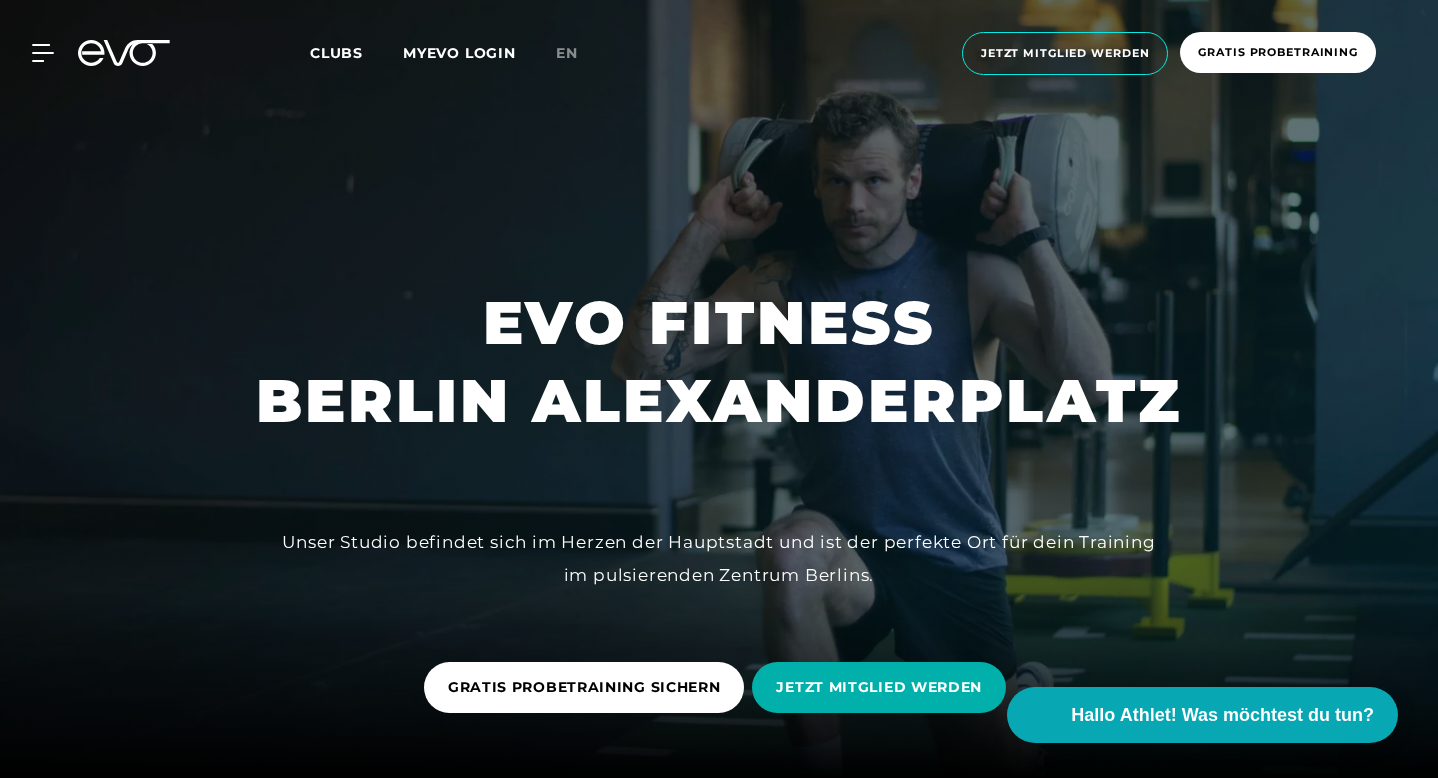 click on "MYEVO LOGIN" at bounding box center [459, 53] 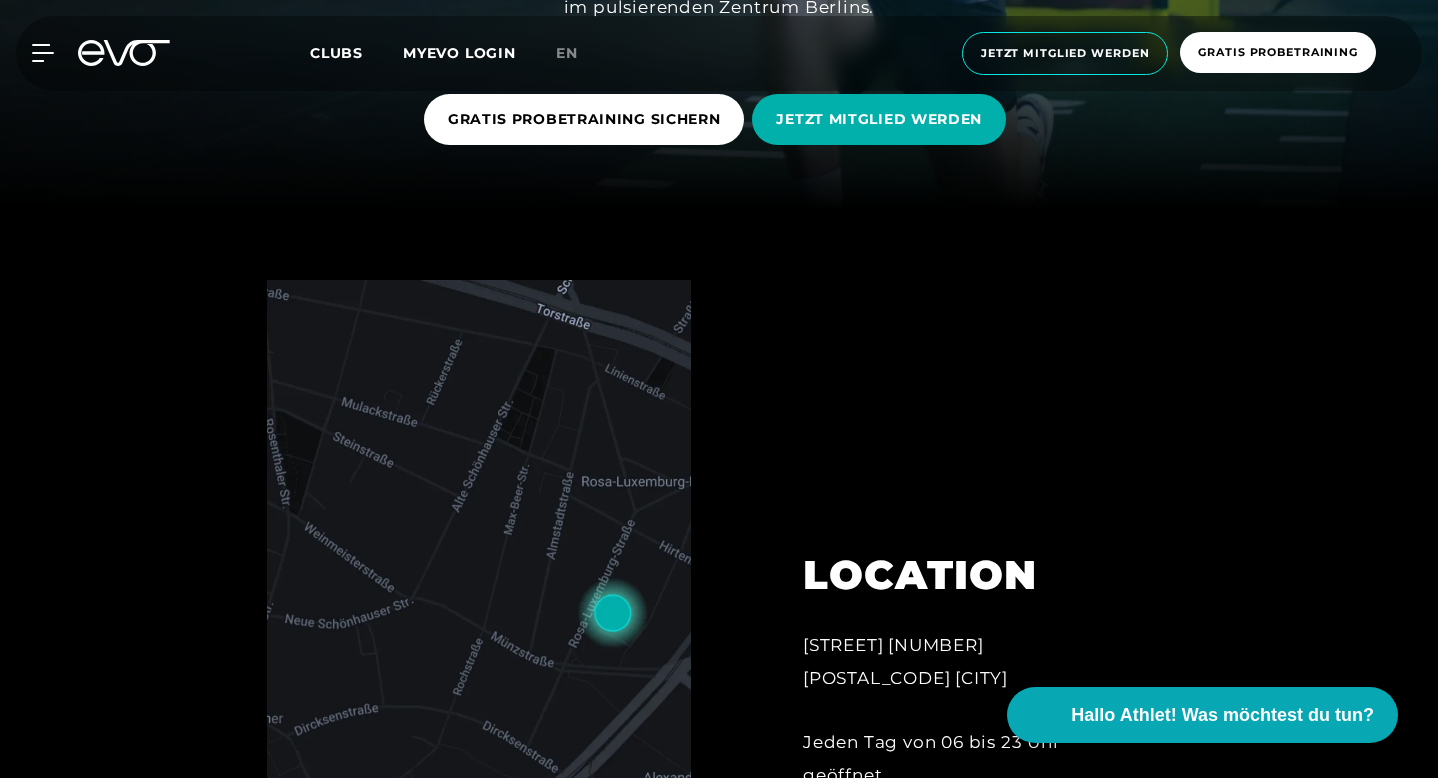 scroll, scrollTop: 535, scrollLeft: 0, axis: vertical 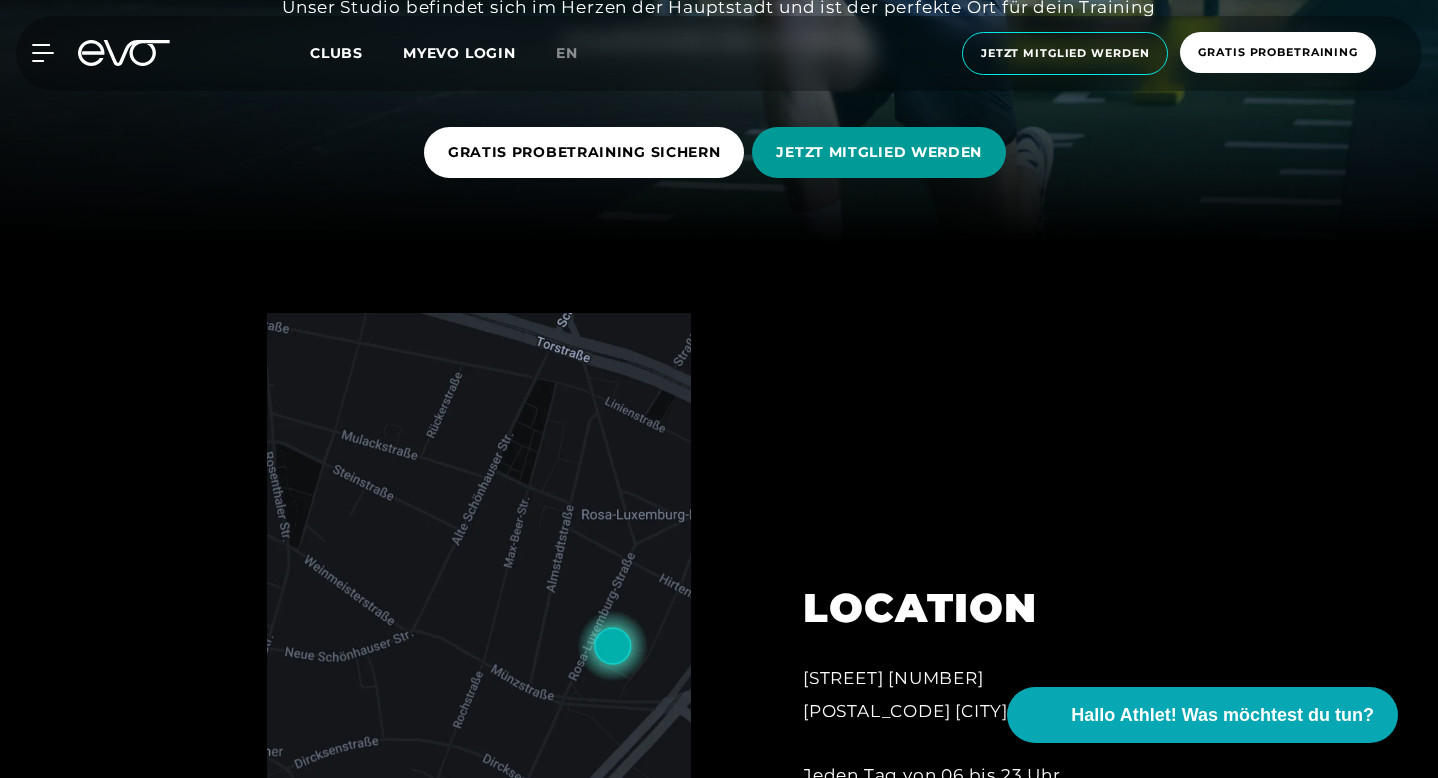 click on "JETZT MITGLIED WERDEN" at bounding box center (879, 152) 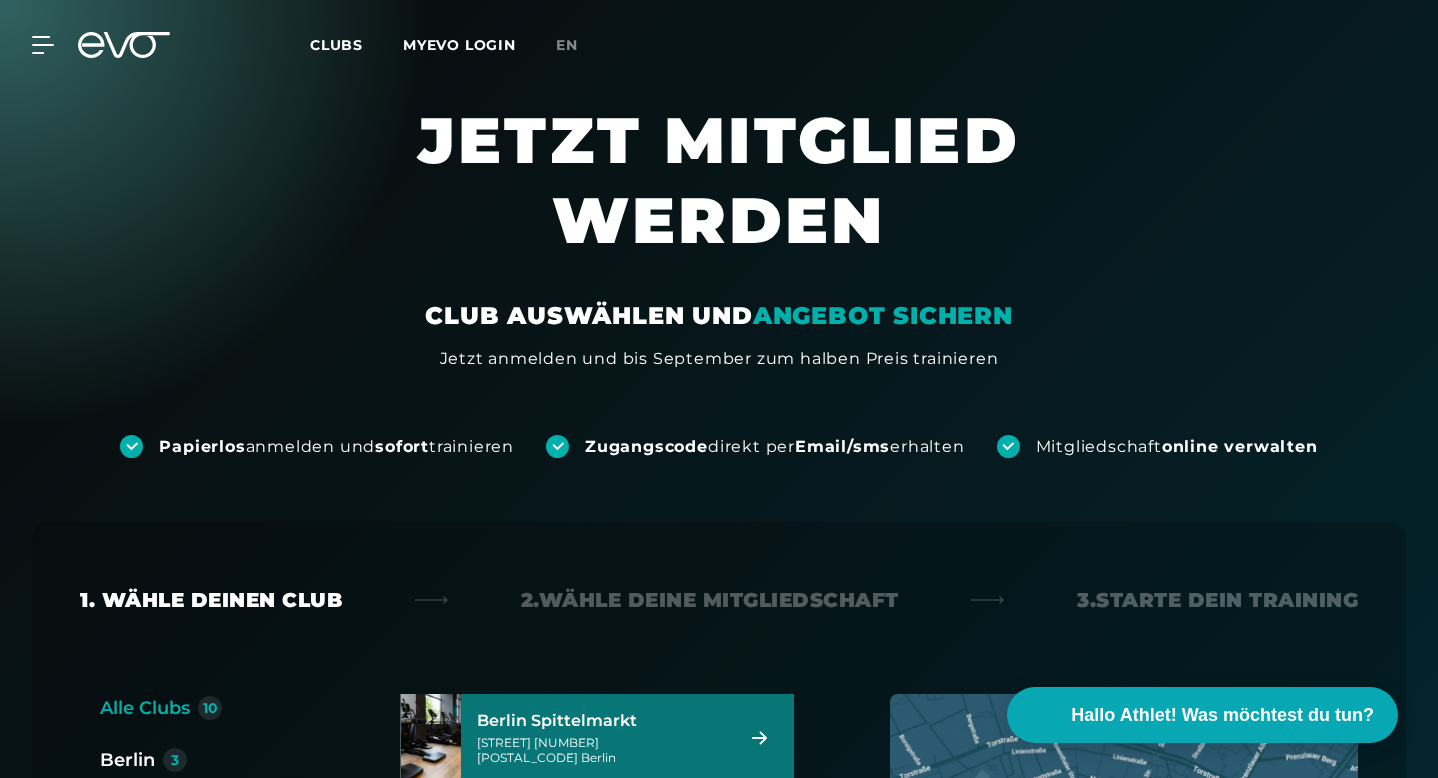 scroll, scrollTop: 292, scrollLeft: 0, axis: vertical 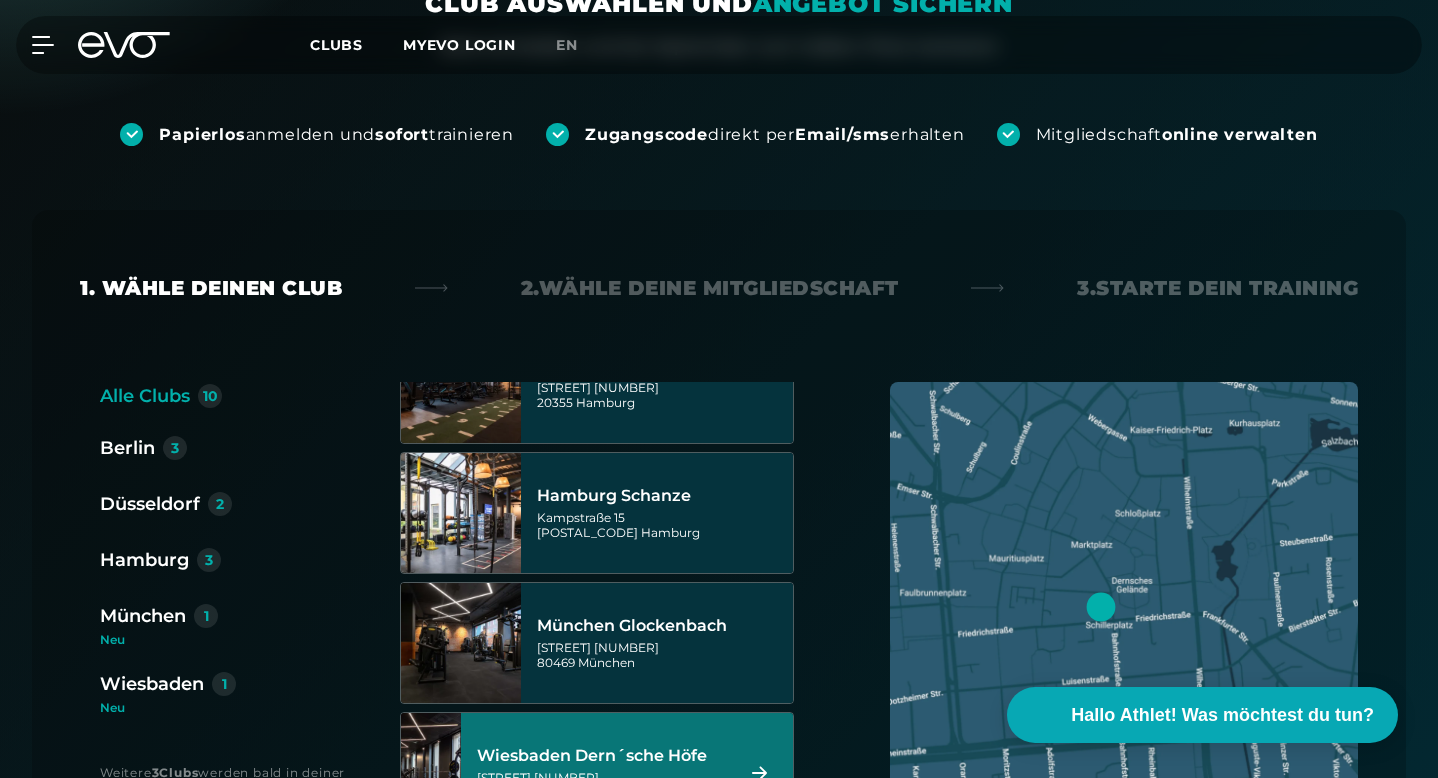click on "Wiesbaden Dern´sche Höfe" at bounding box center (602, 756) 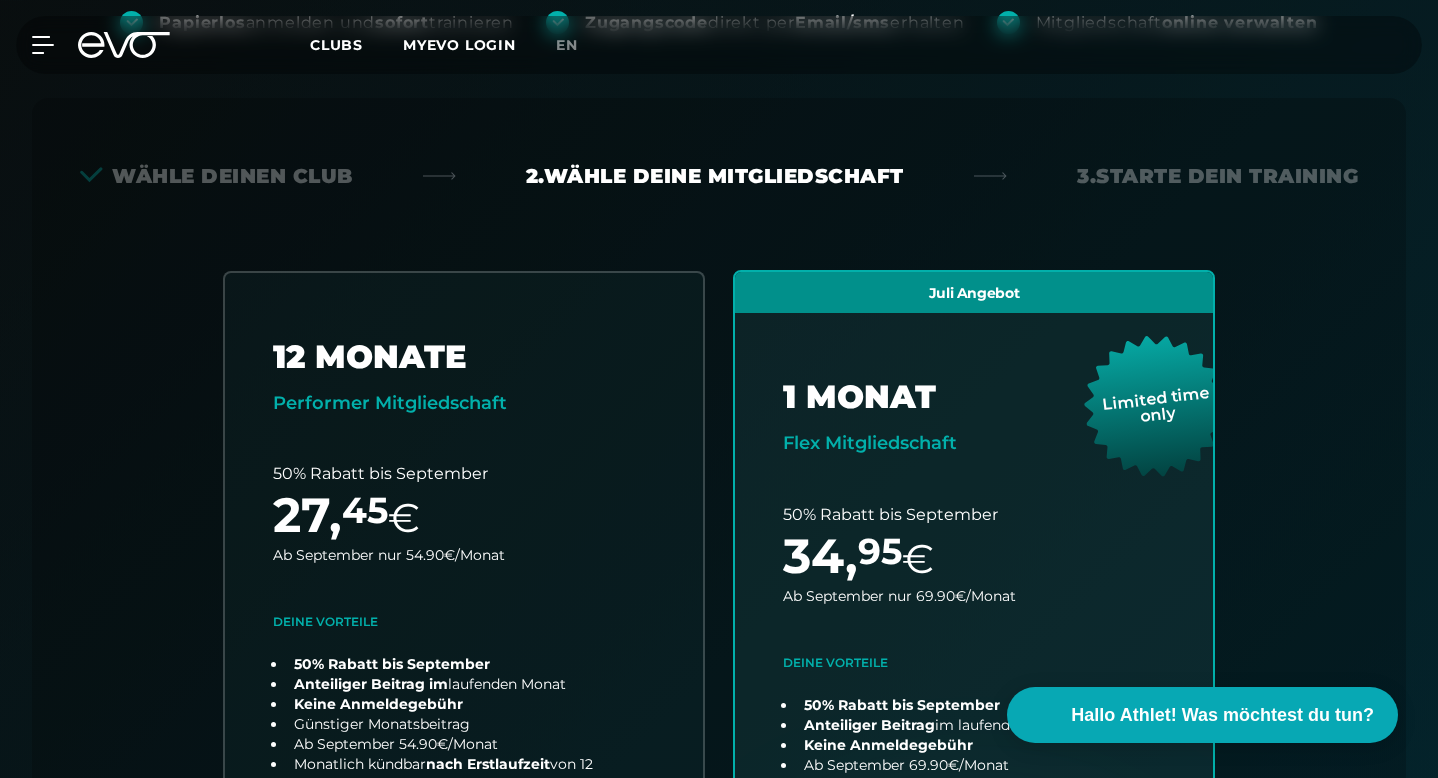 scroll, scrollTop: 442, scrollLeft: 0, axis: vertical 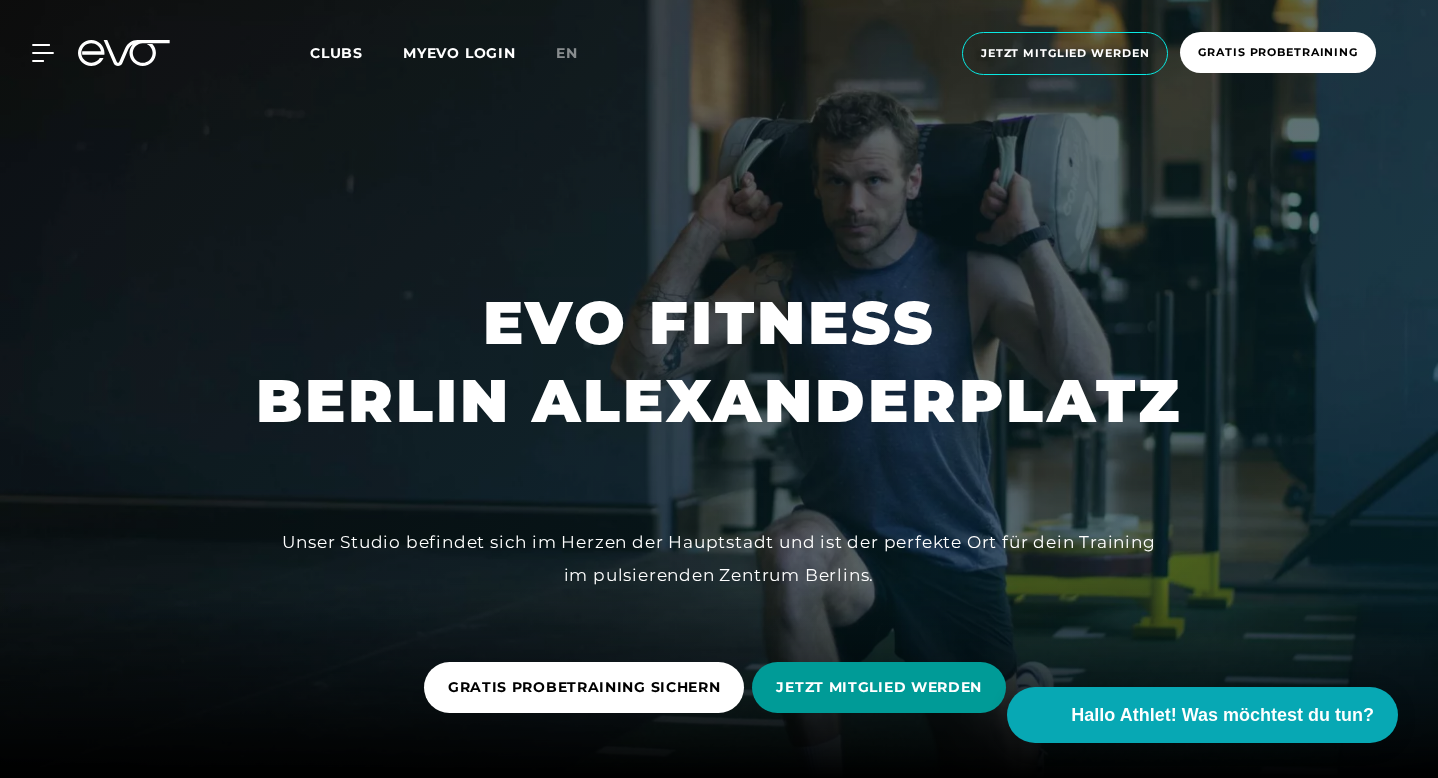 click on "JETZT MITGLIED WERDEN" at bounding box center (879, 687) 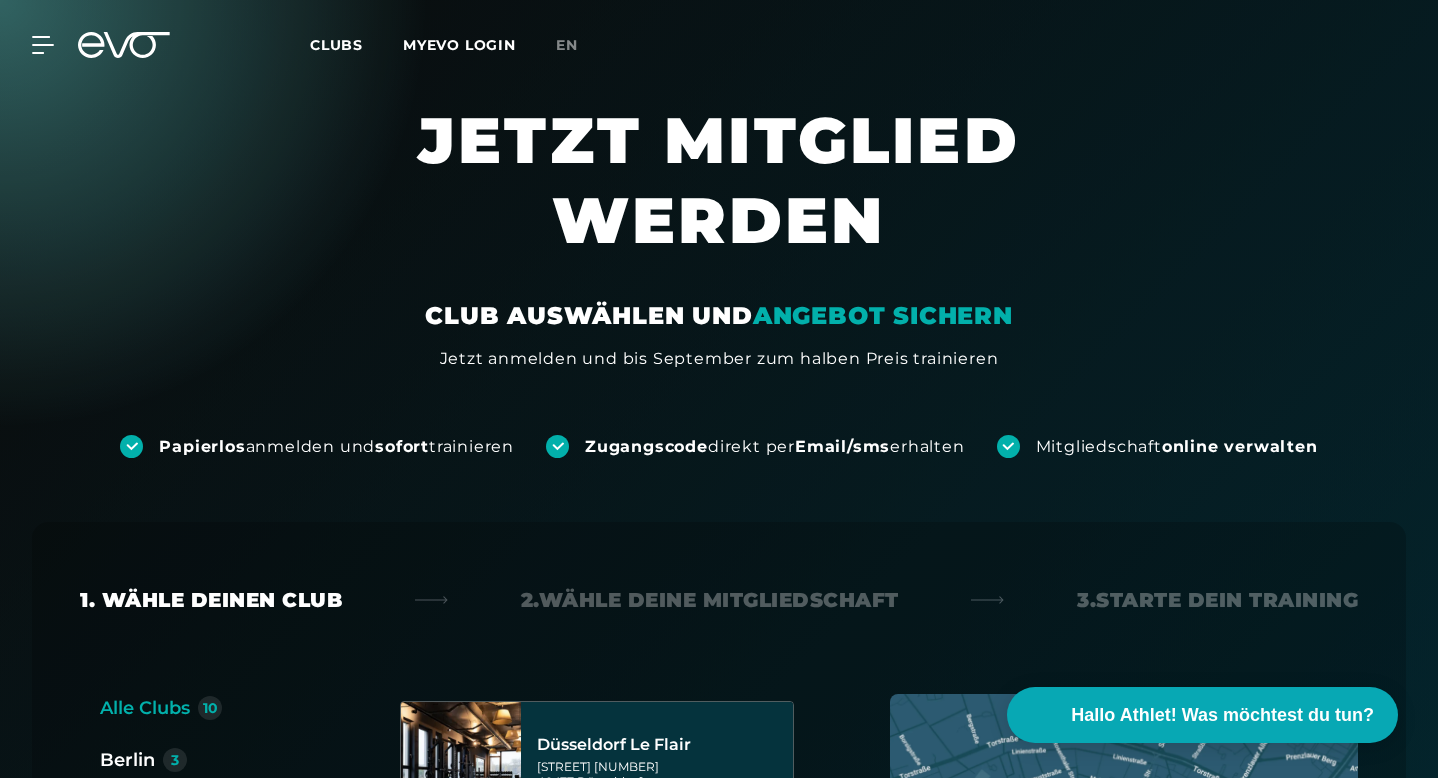 scroll, scrollTop: 386, scrollLeft: 0, axis: vertical 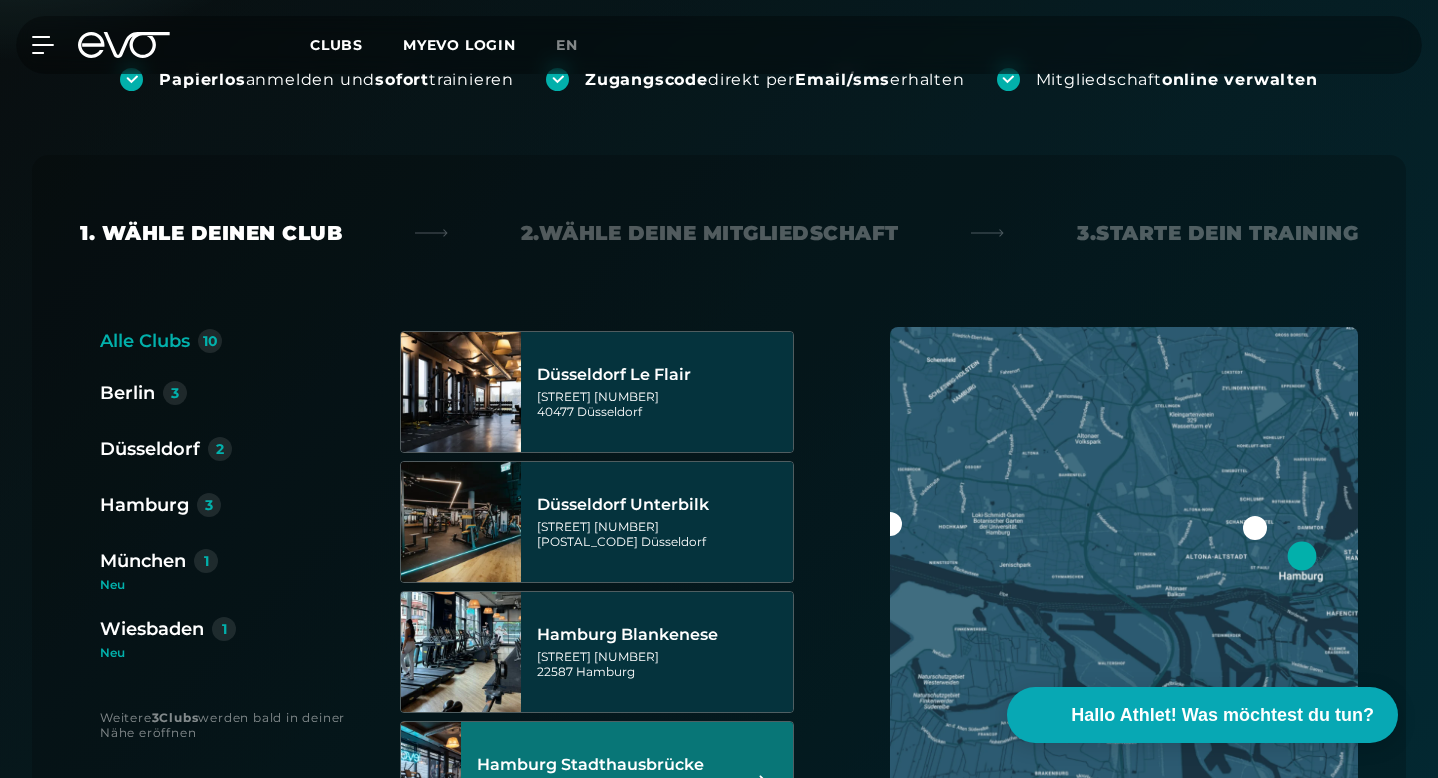 click on "Hamburg Stadthausbrücke" at bounding box center [602, 765] 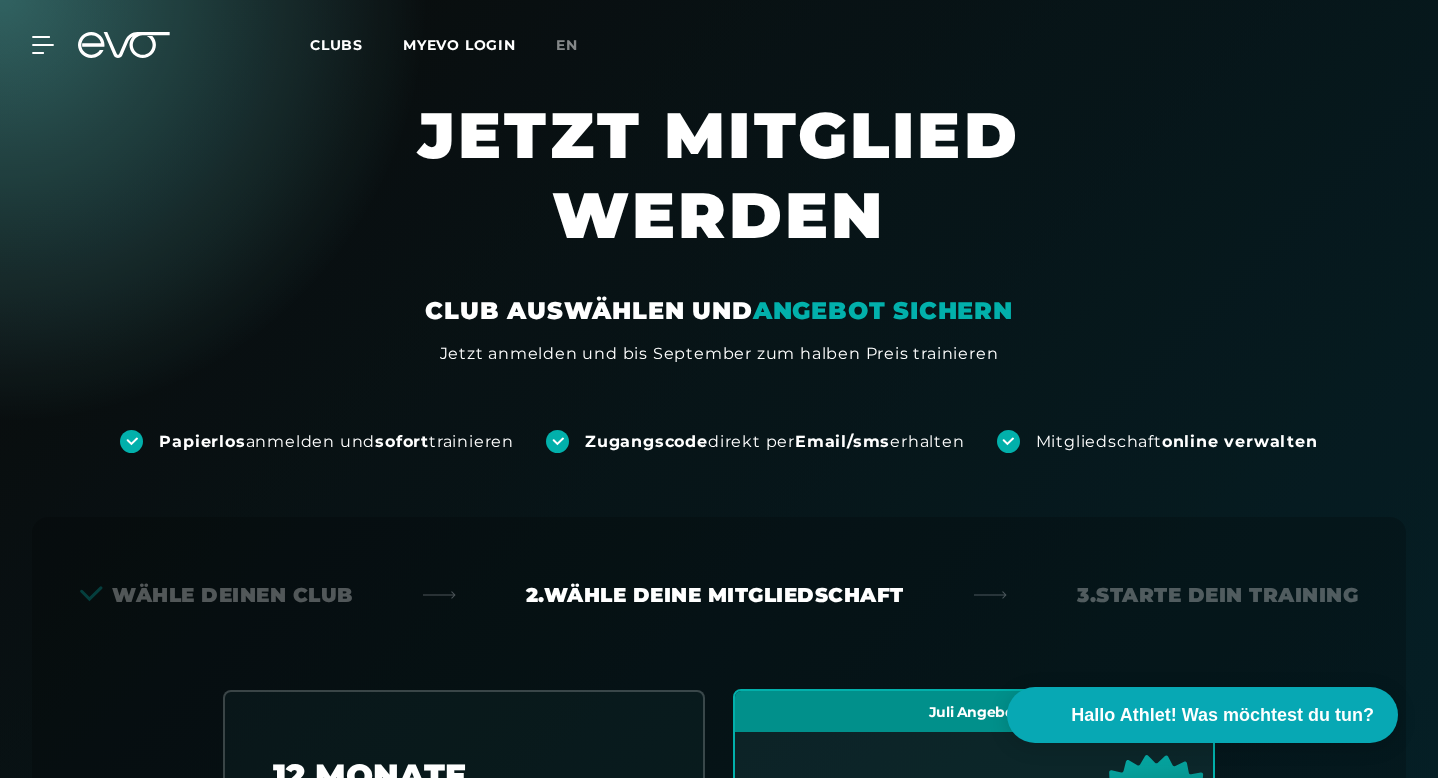 scroll, scrollTop: 0, scrollLeft: 0, axis: both 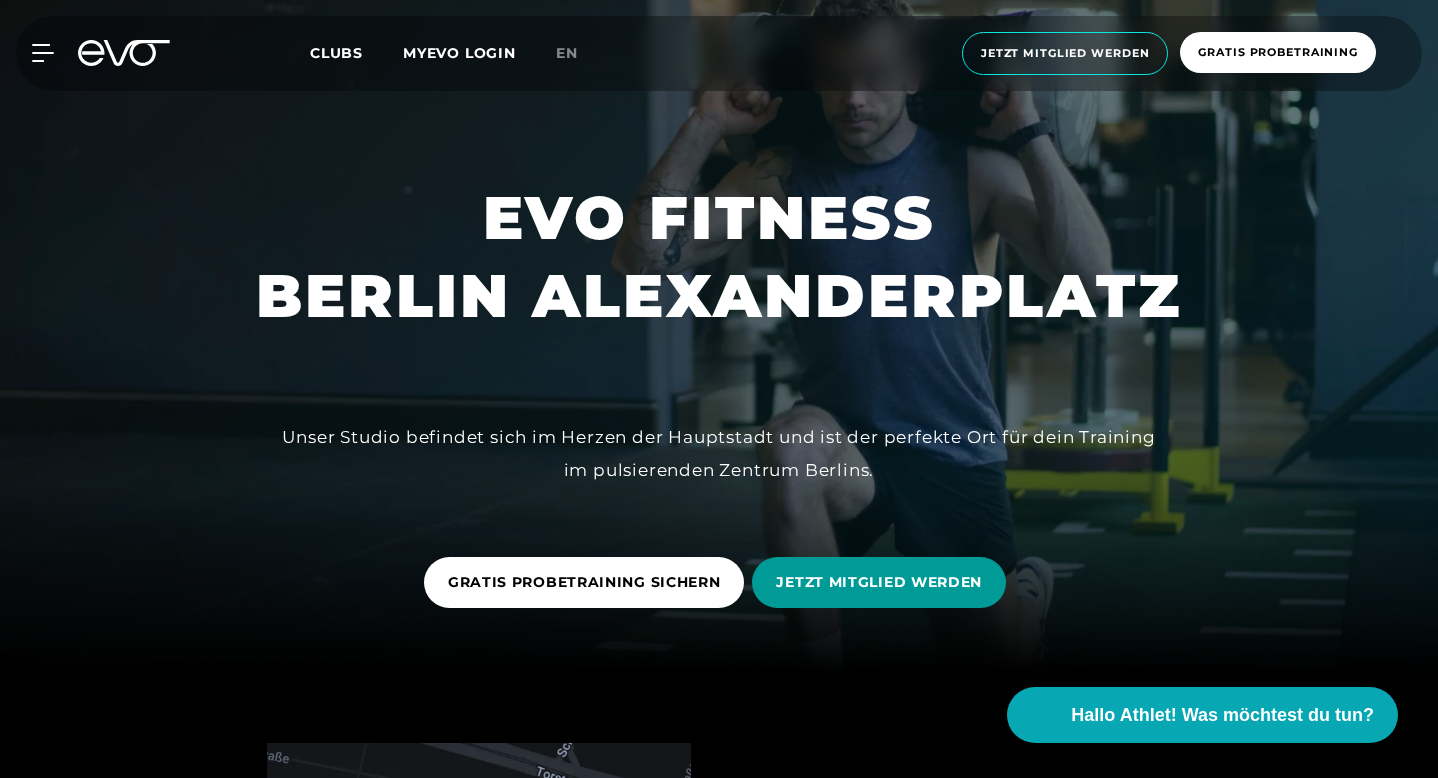 click on "JETZT MITGLIED WERDEN" at bounding box center [879, 582] 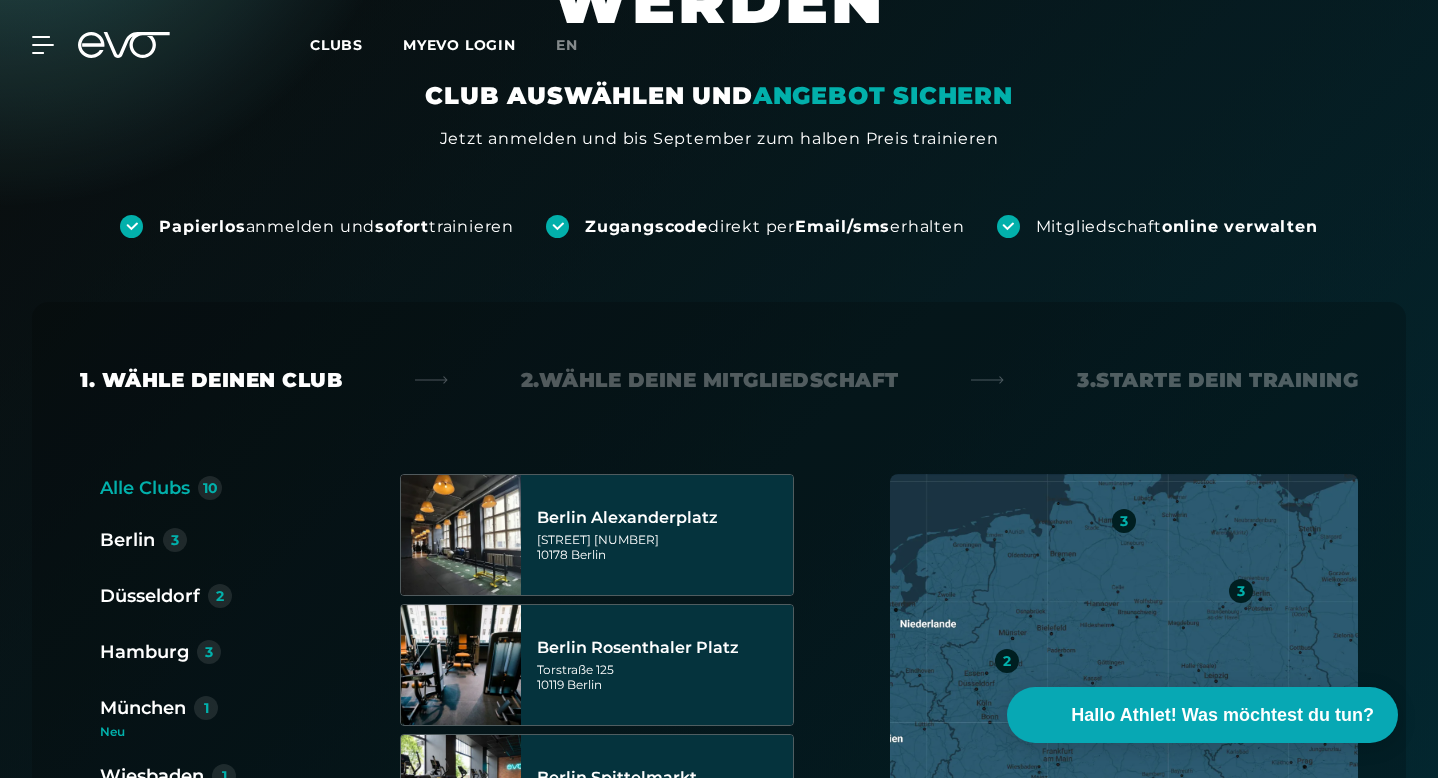 scroll, scrollTop: 330, scrollLeft: 0, axis: vertical 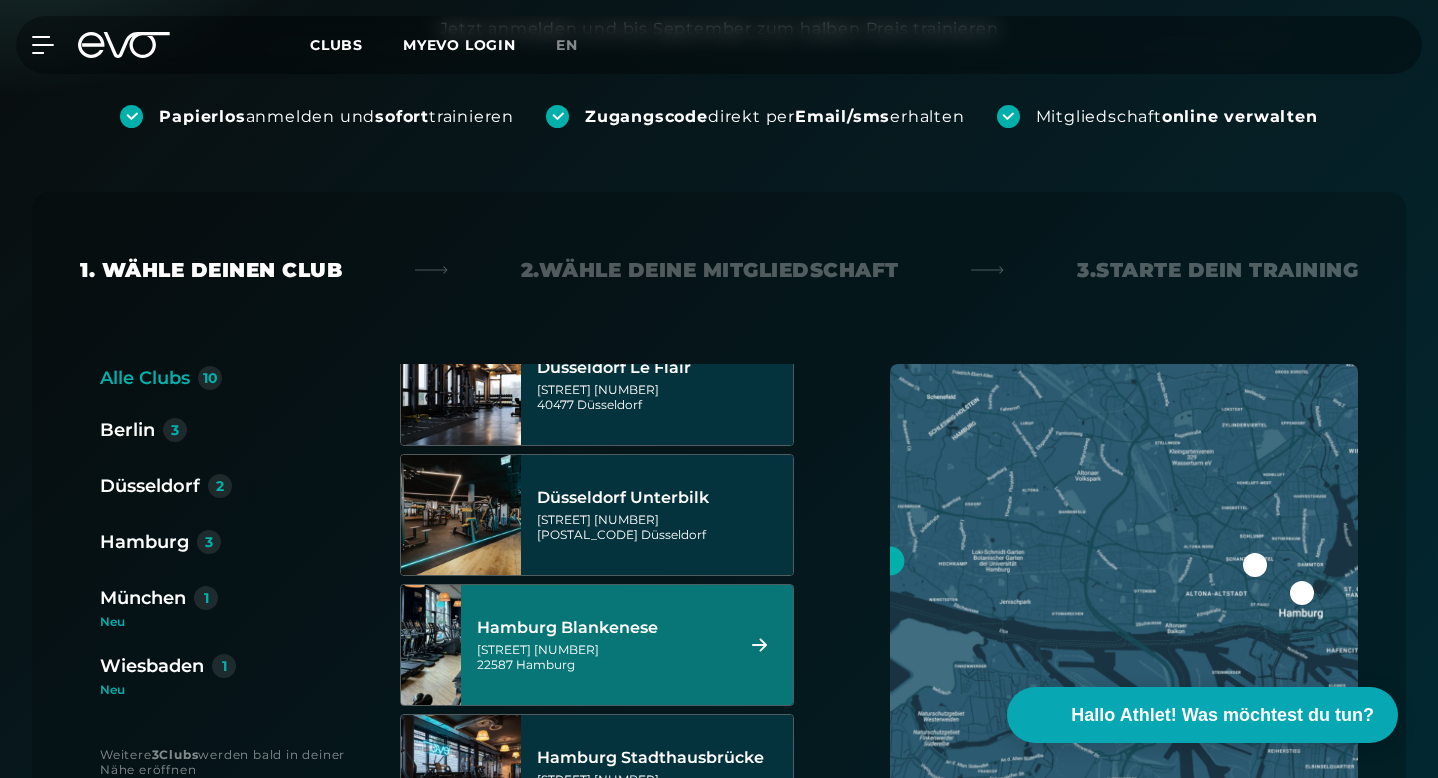 click on "[CITY] [STREET] [NUMBER] [POSTAL_CODE] [CITY]" at bounding box center (602, 645) 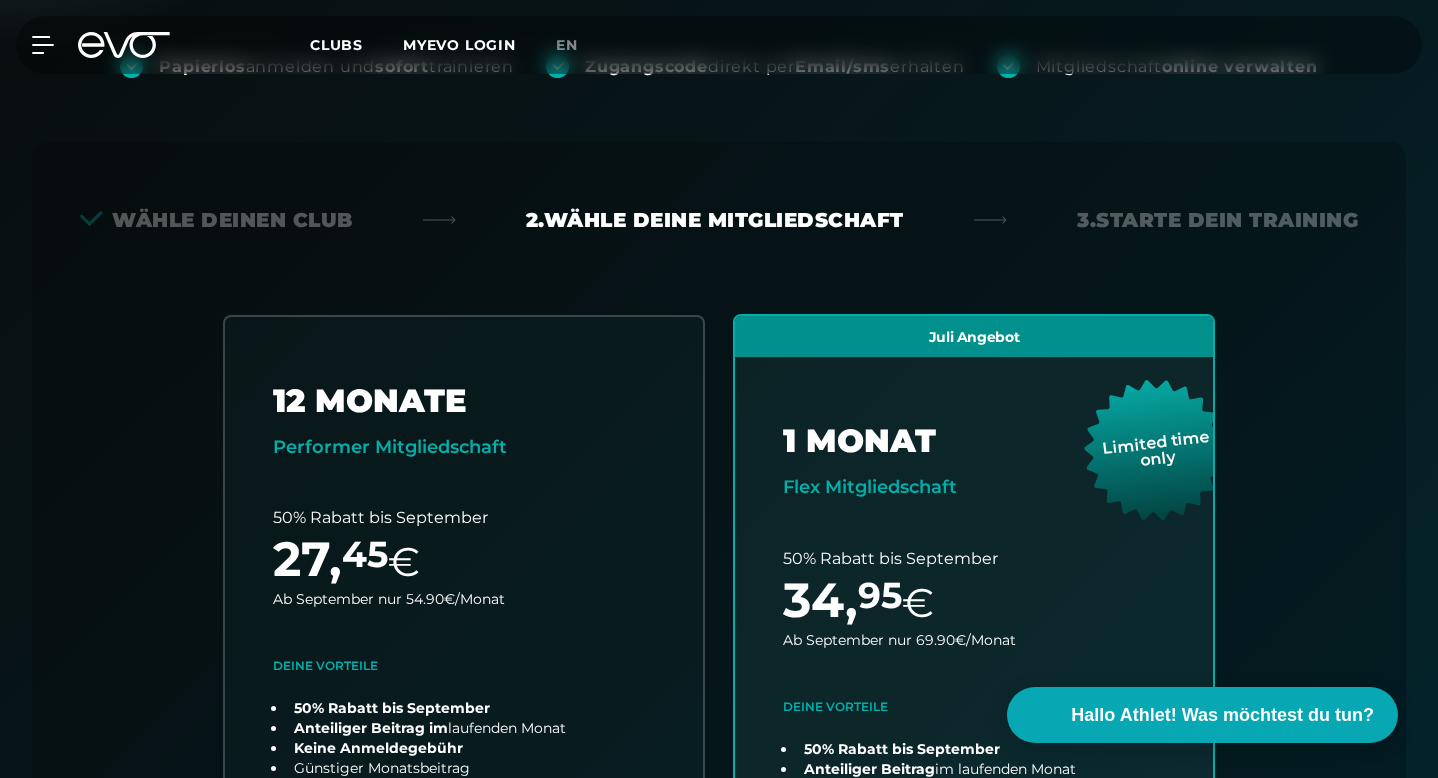 scroll, scrollTop: 442, scrollLeft: 0, axis: vertical 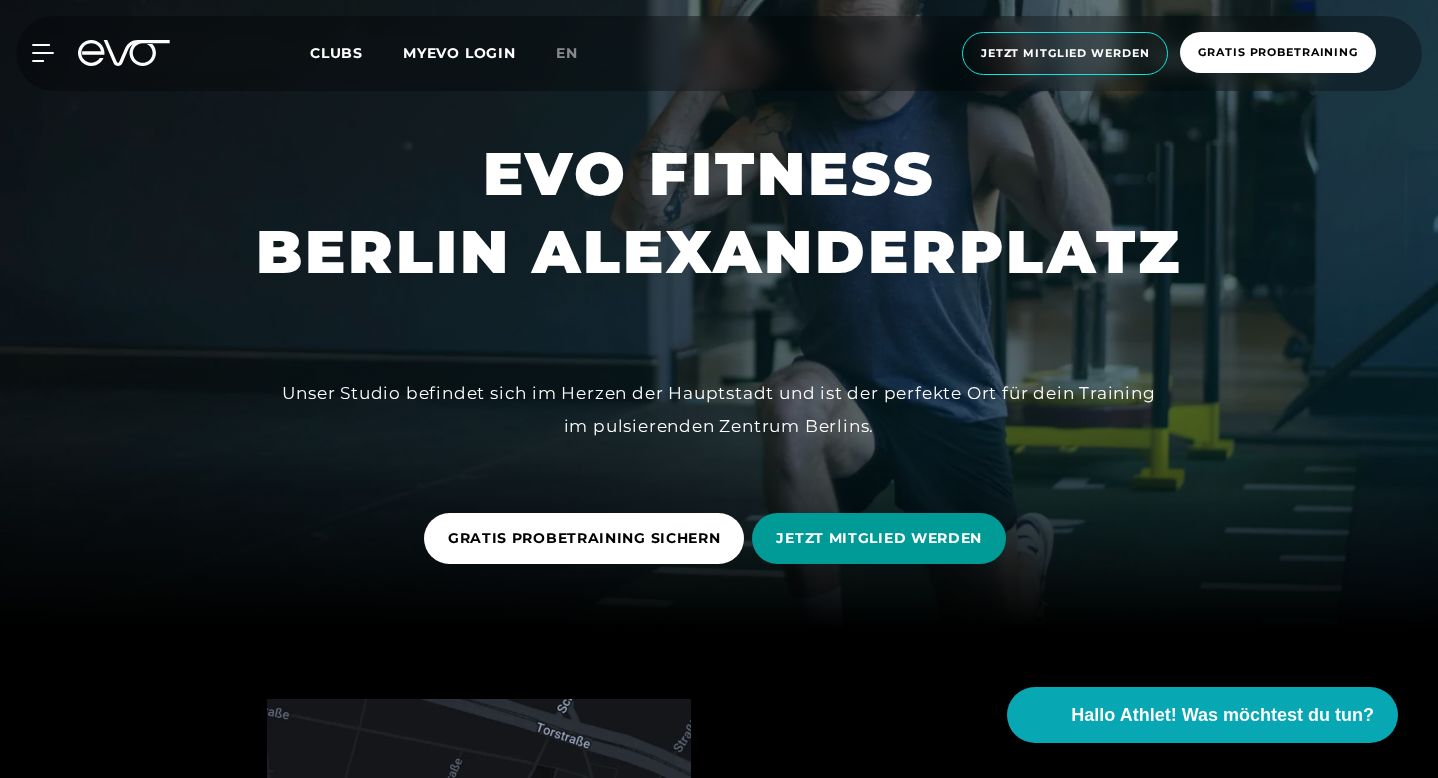 click on "JETZT MITGLIED WERDEN" at bounding box center [879, 538] 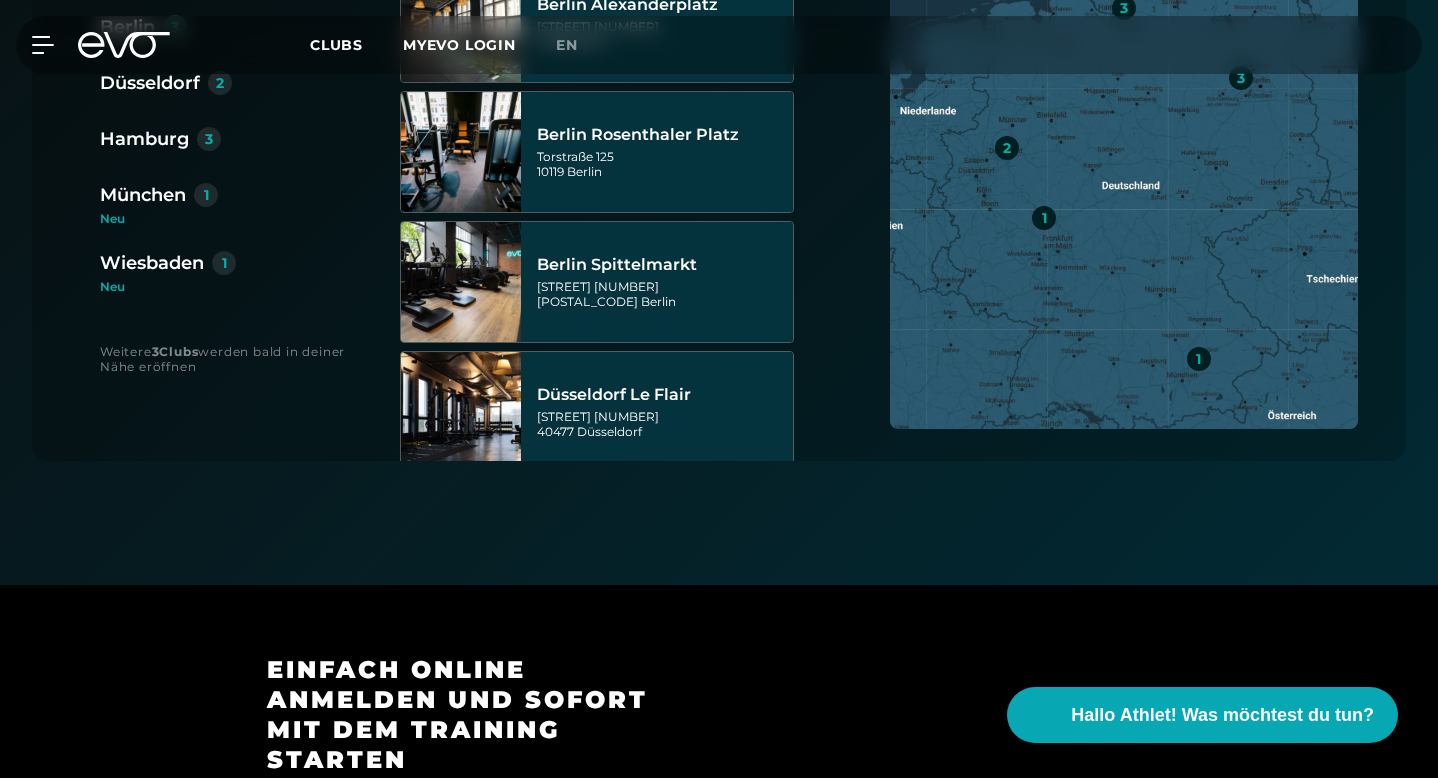 scroll, scrollTop: 740, scrollLeft: 0, axis: vertical 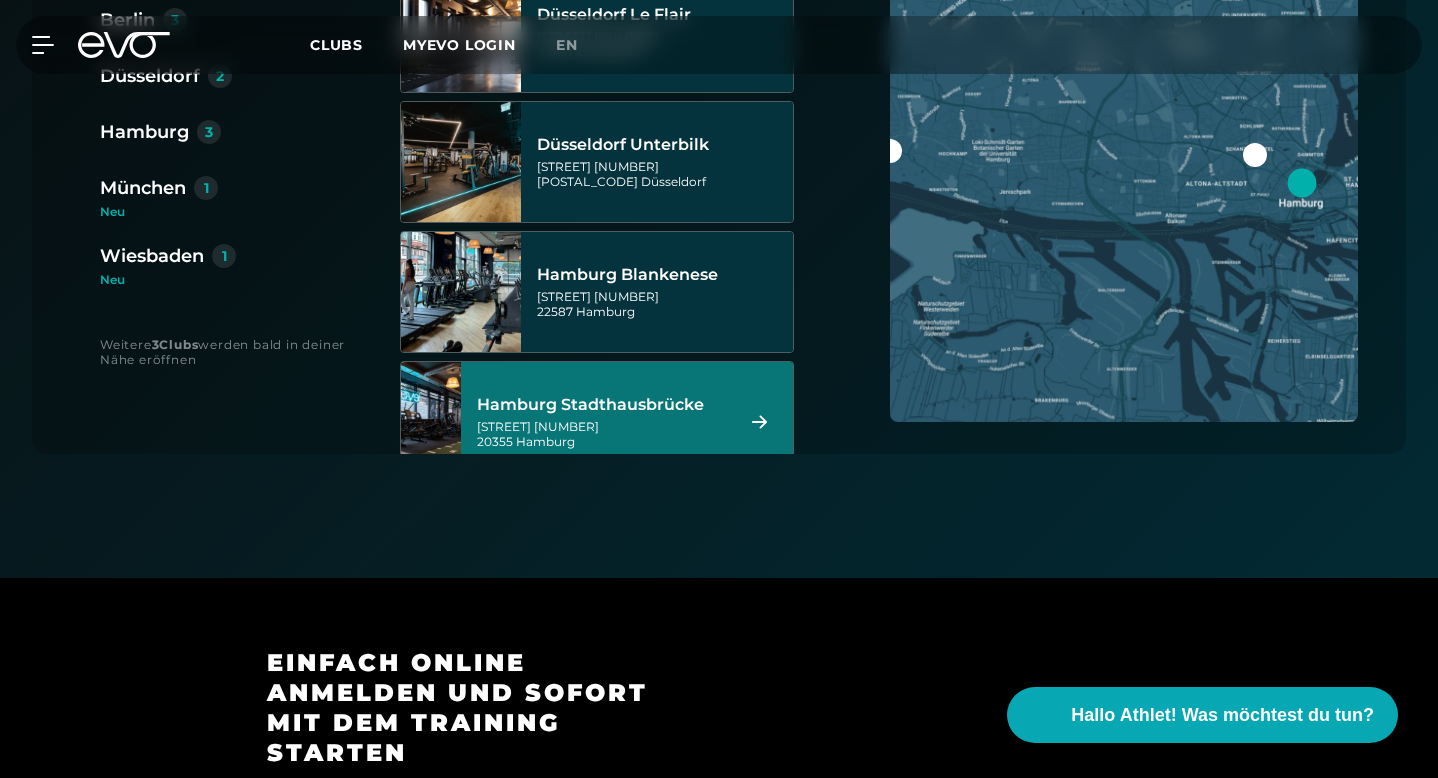 click on "Hamburg Stadthausbrücke" at bounding box center [602, 405] 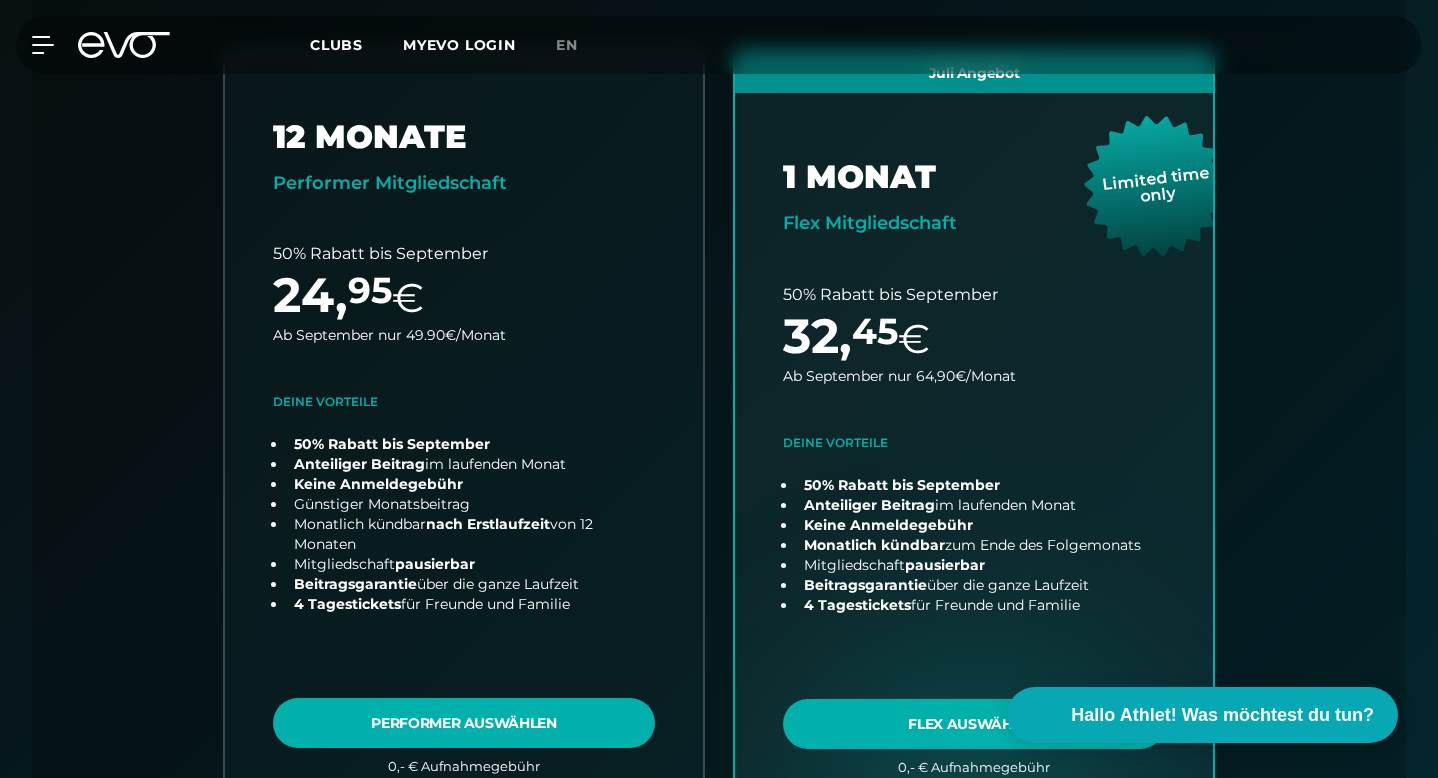 scroll, scrollTop: 641, scrollLeft: 0, axis: vertical 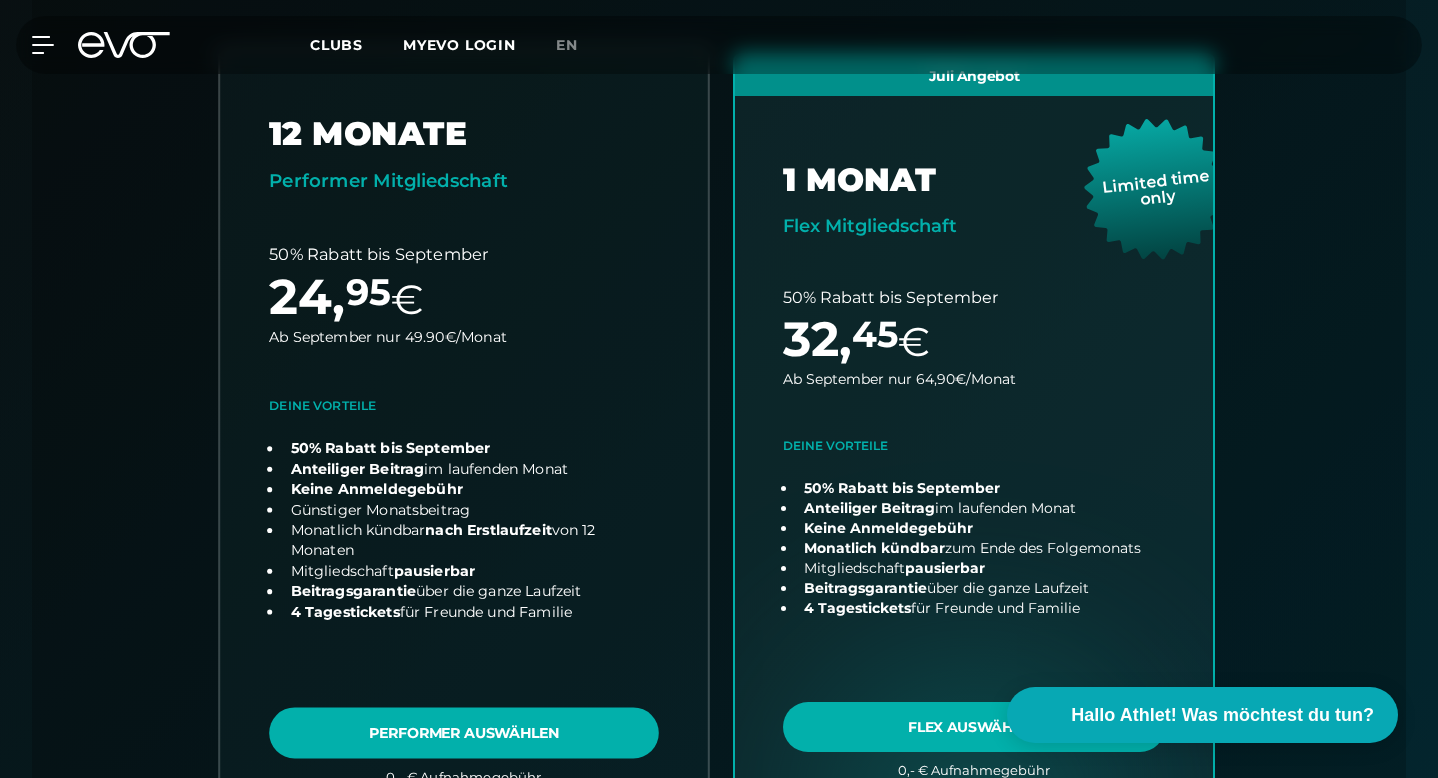 click at bounding box center [464, 431] 